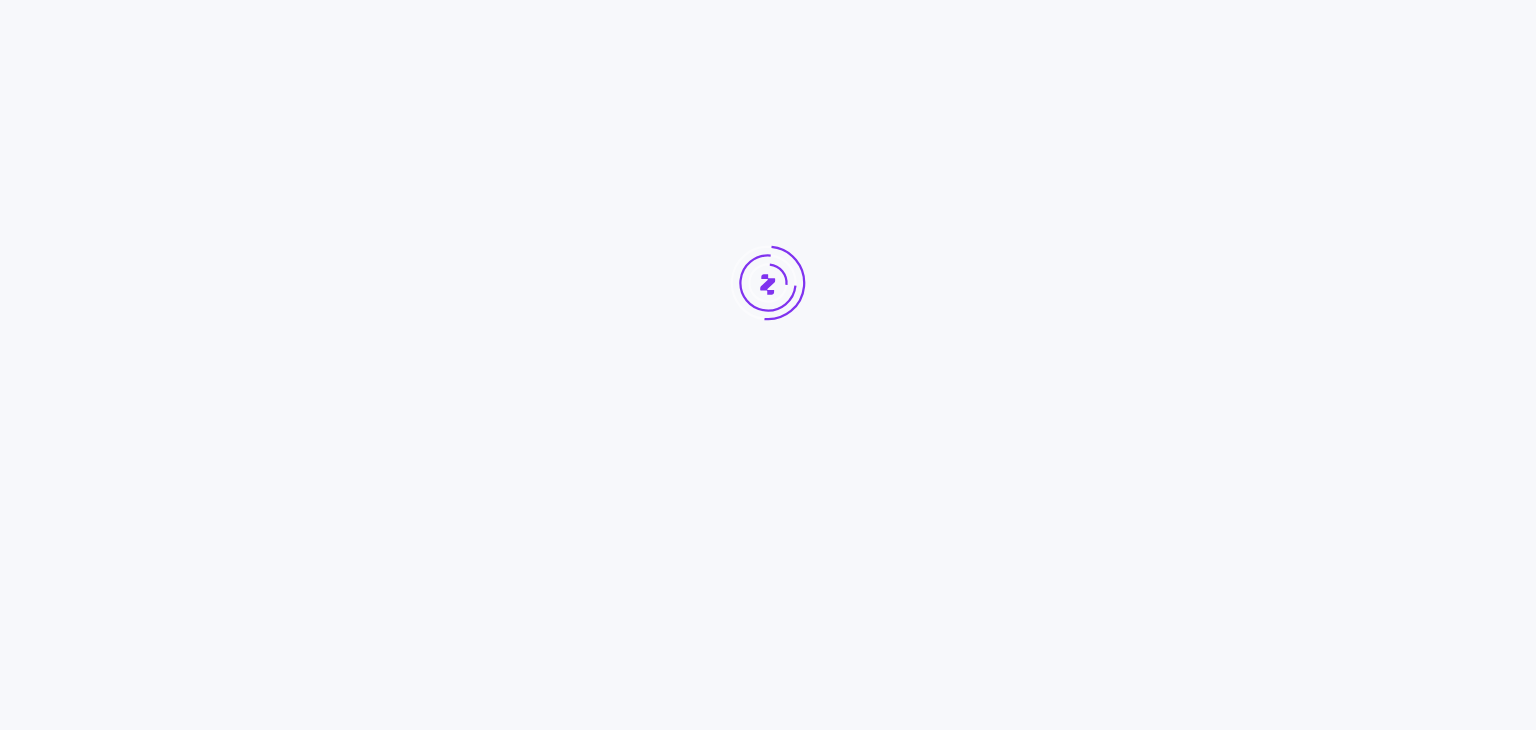 scroll, scrollTop: 0, scrollLeft: 0, axis: both 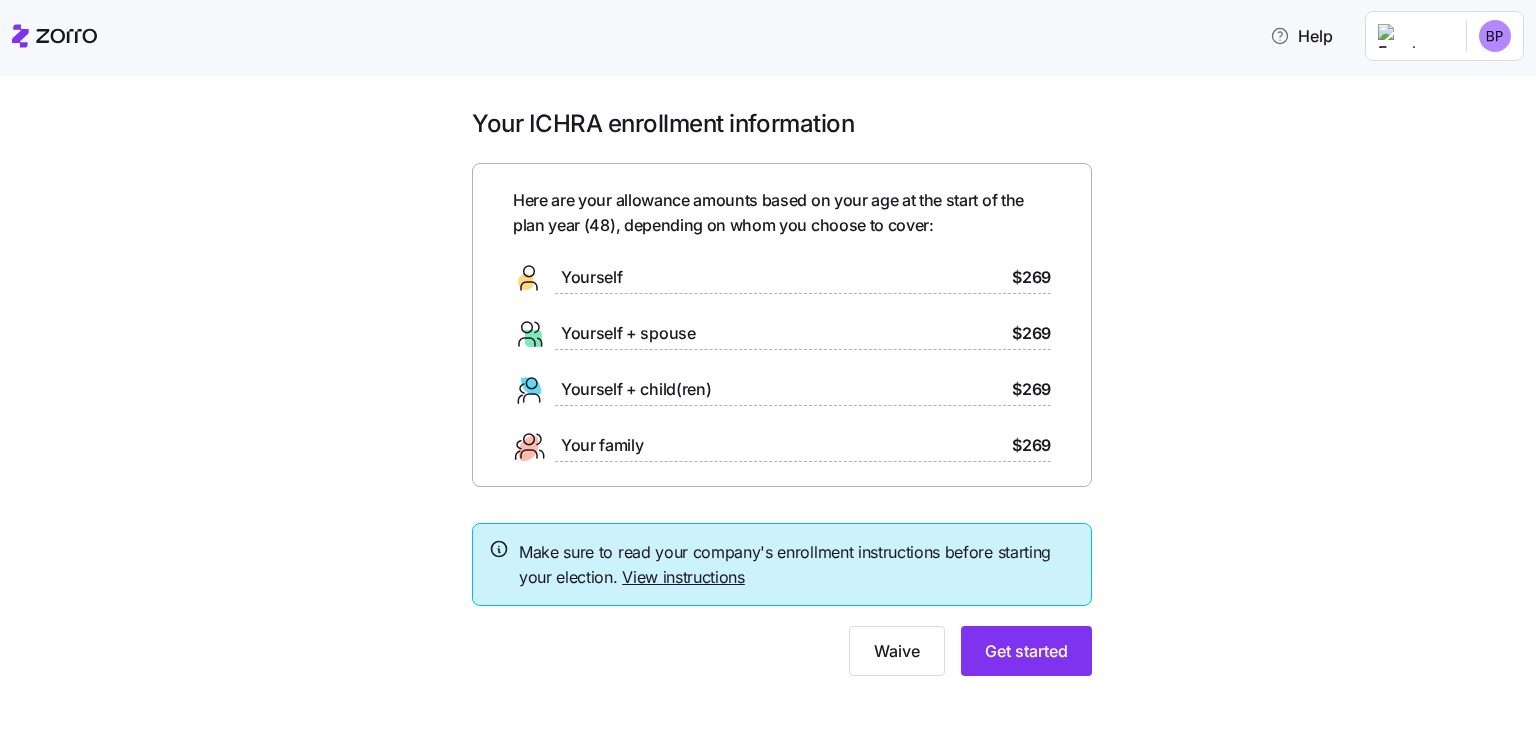 click on "Yourself" at bounding box center (591, 277) 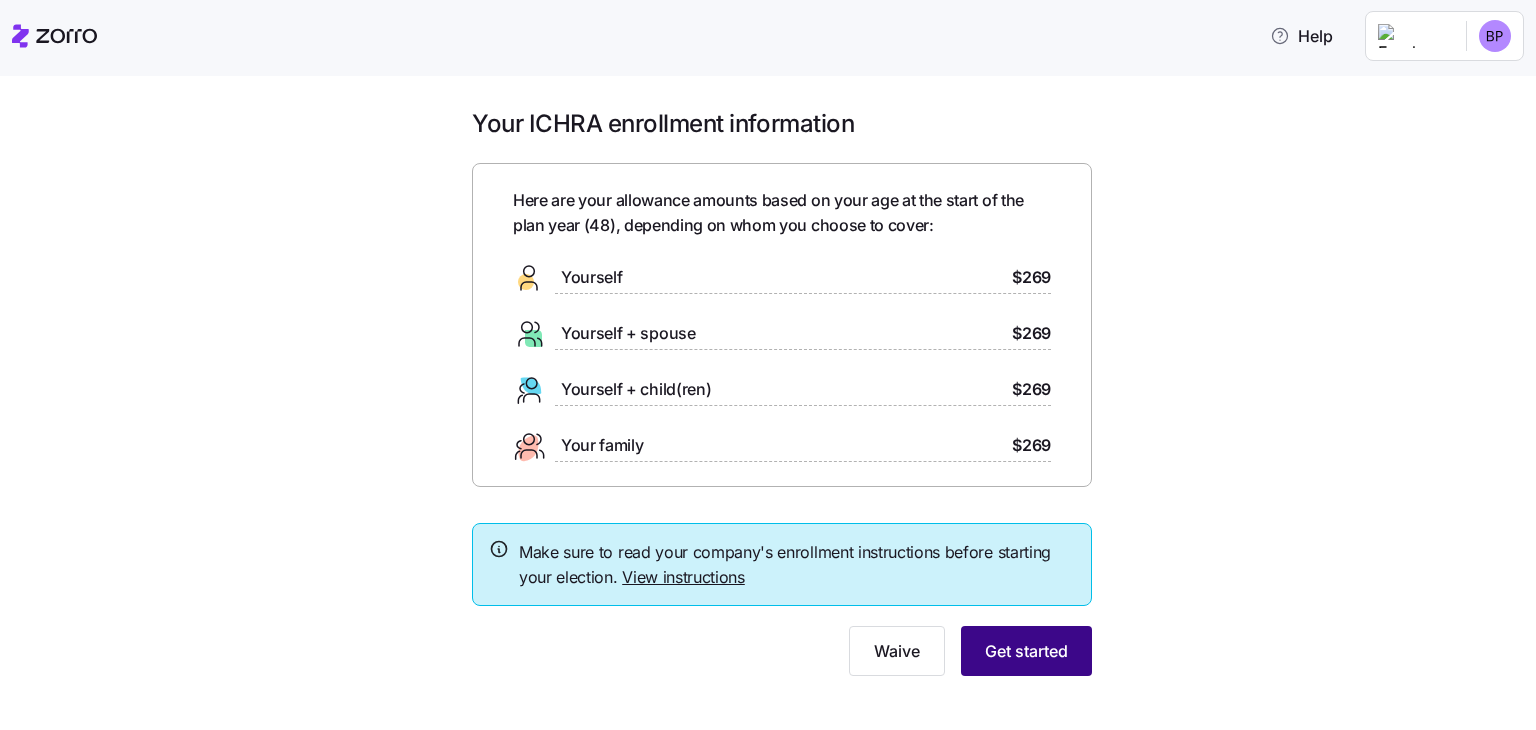 click on "Get started" at bounding box center [1026, 651] 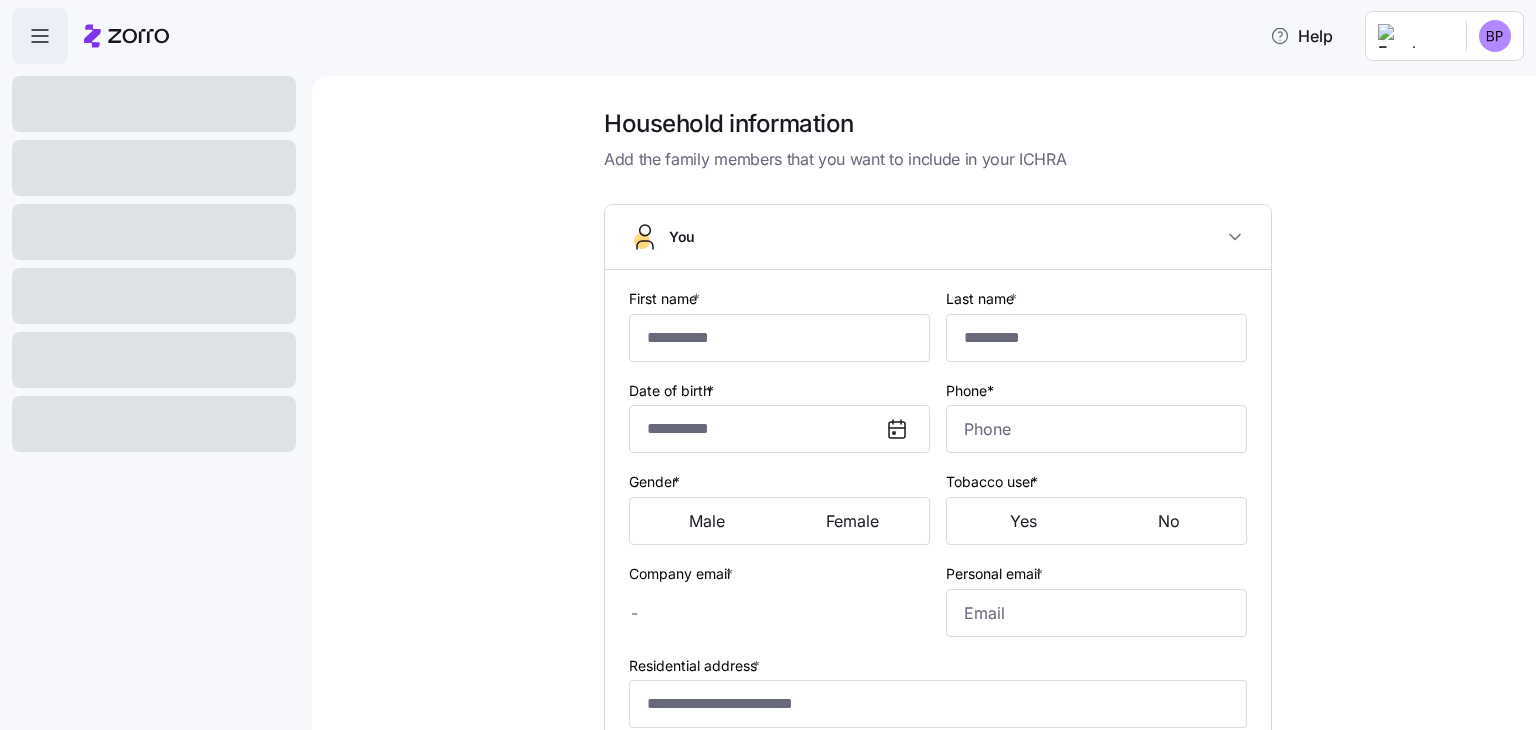 type on "*****" 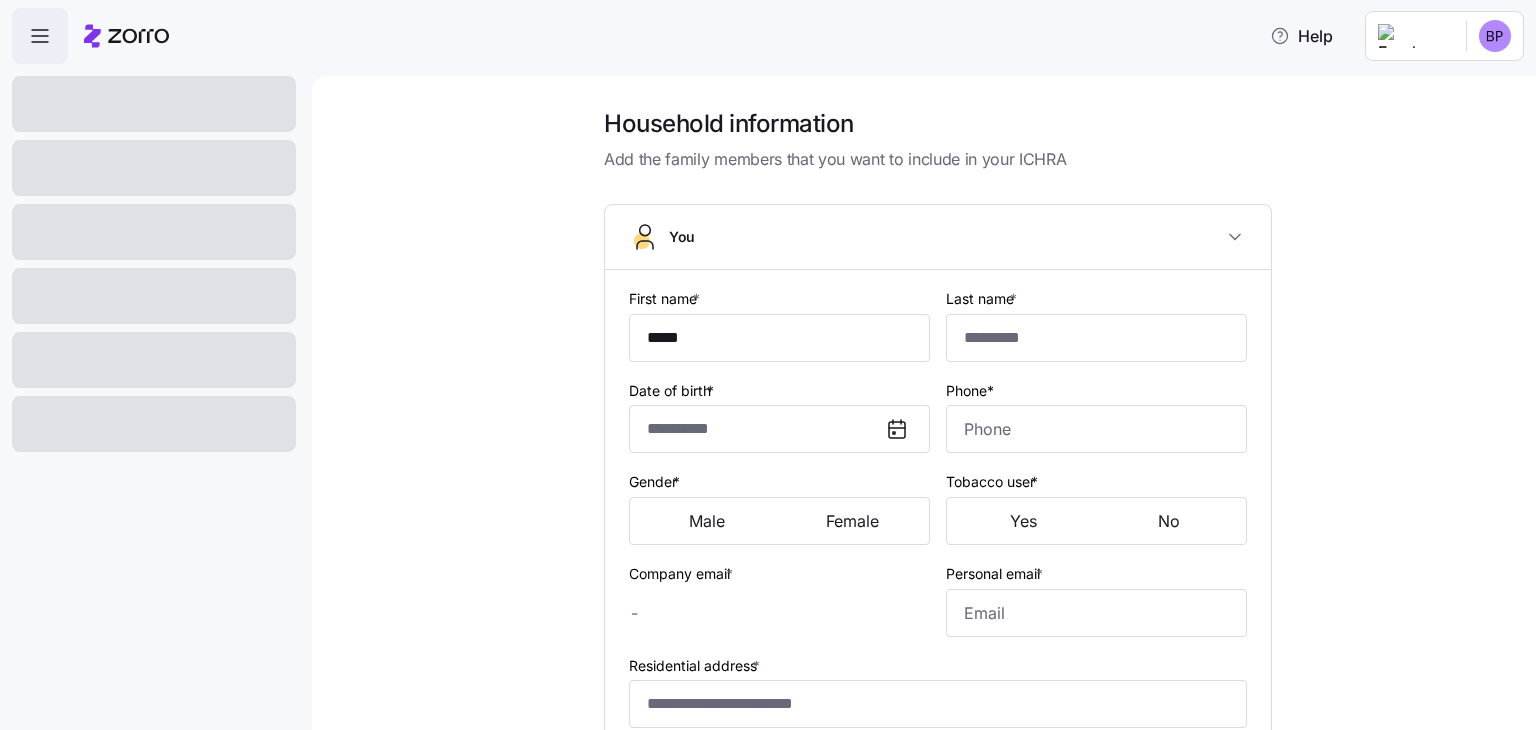type on "******" 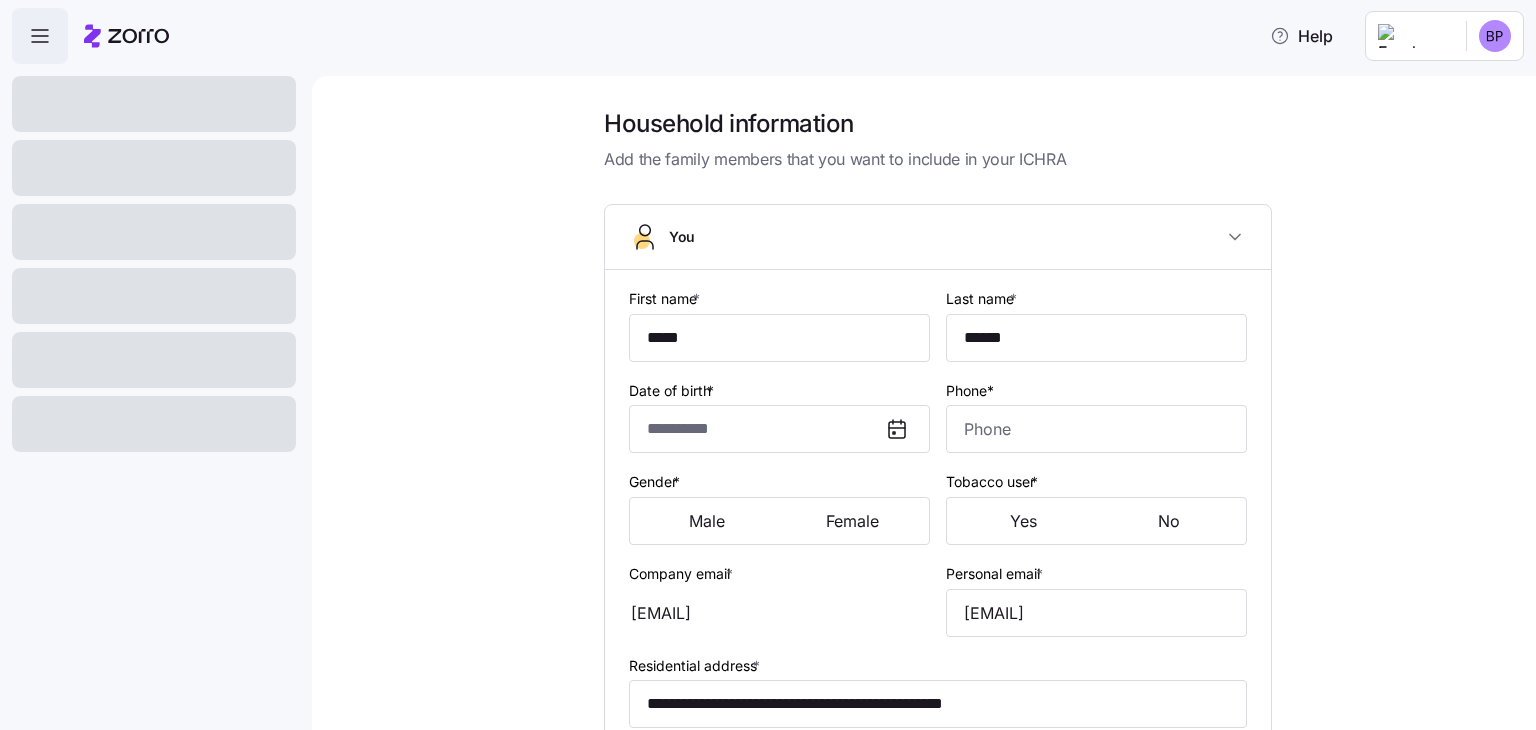 type on "**********" 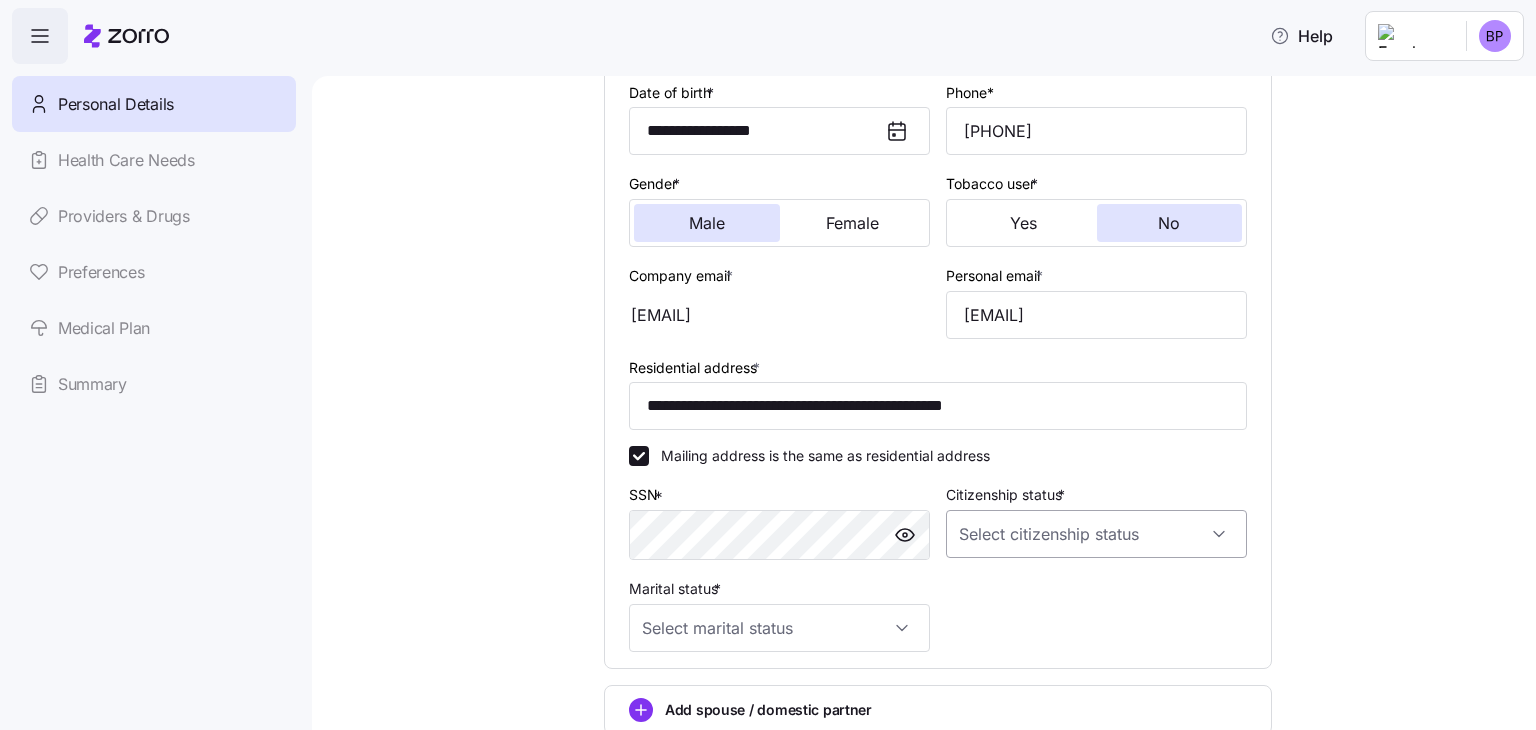 scroll, scrollTop: 300, scrollLeft: 0, axis: vertical 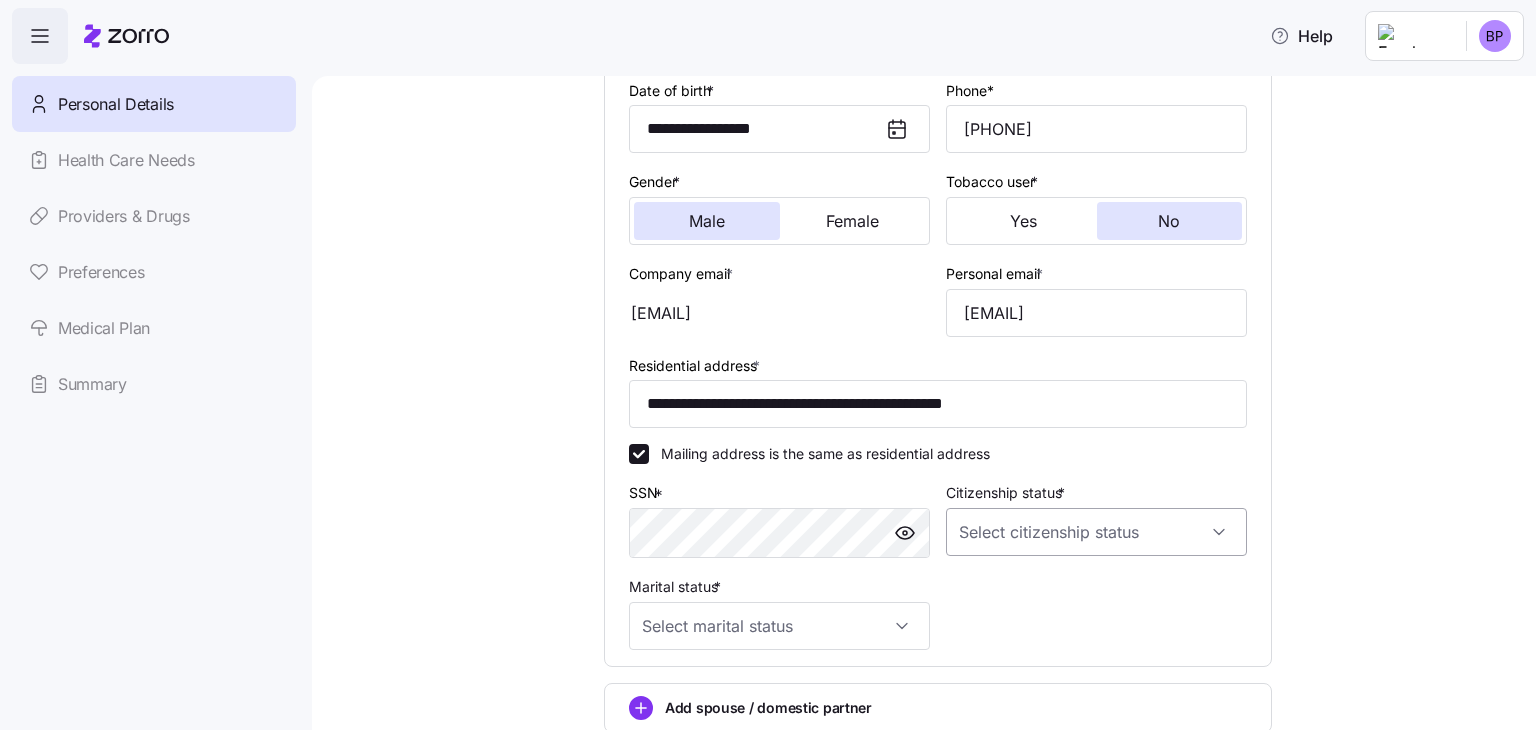 click on "Citizenship status  *" at bounding box center (1096, 532) 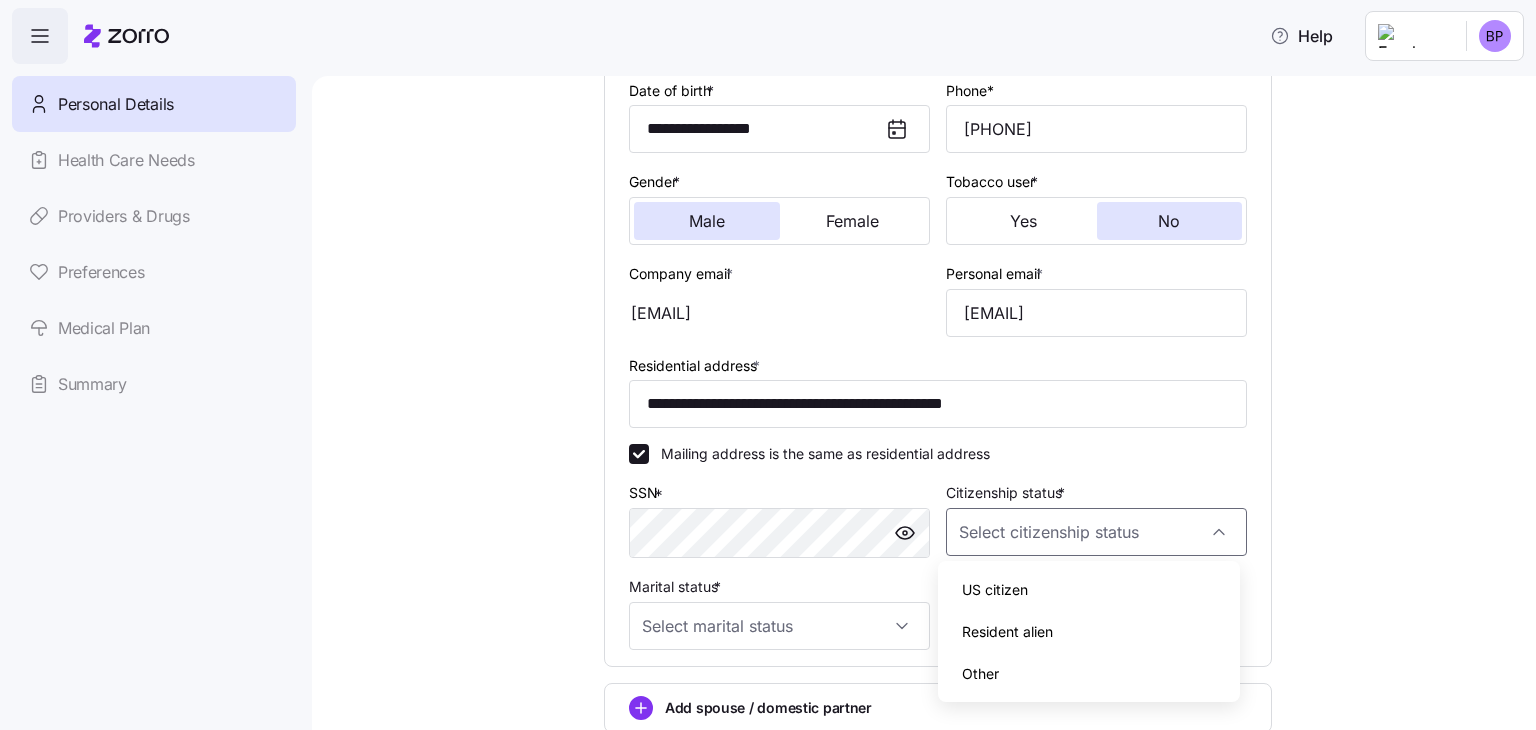 click on "US citizen" at bounding box center (1088, 590) 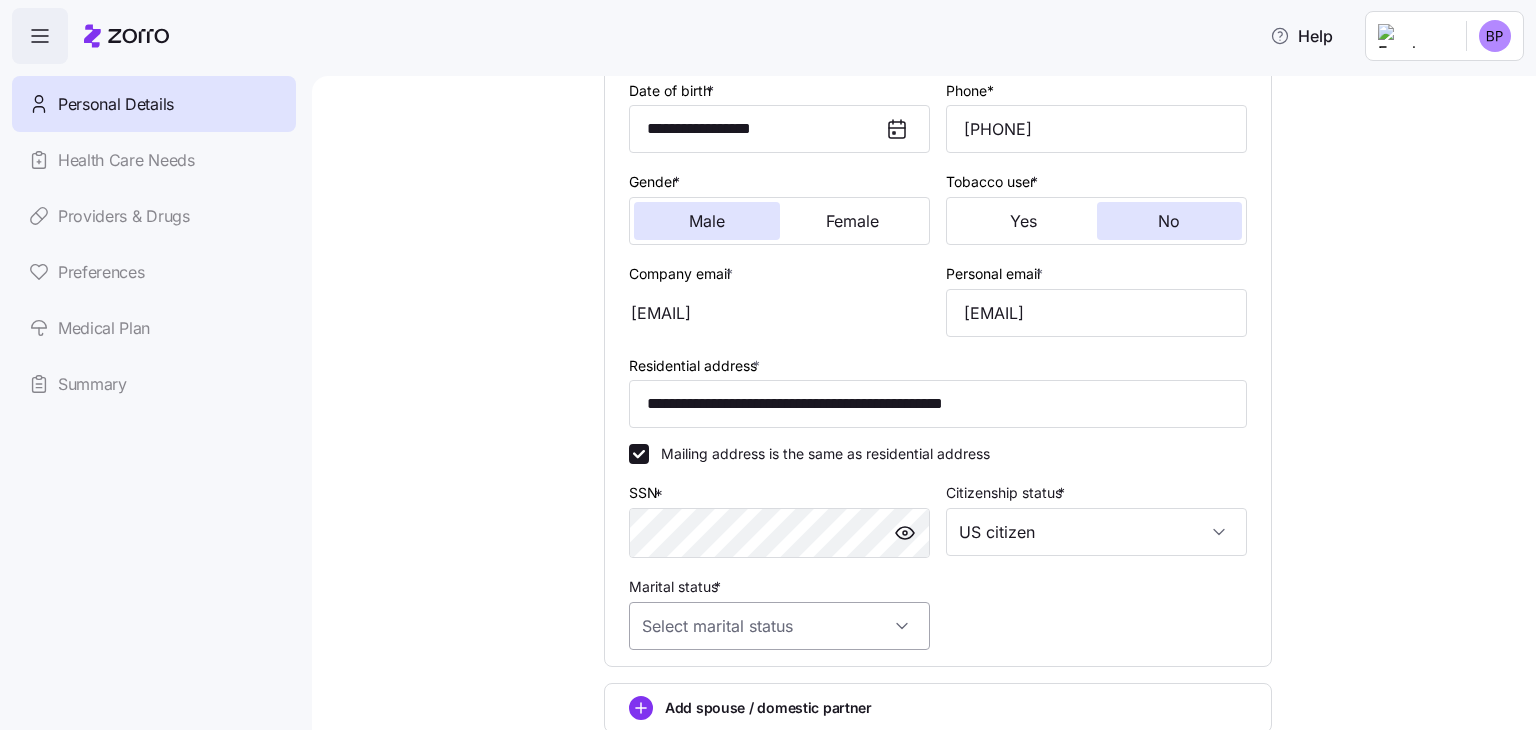 click on "Marital status  *" at bounding box center [779, 626] 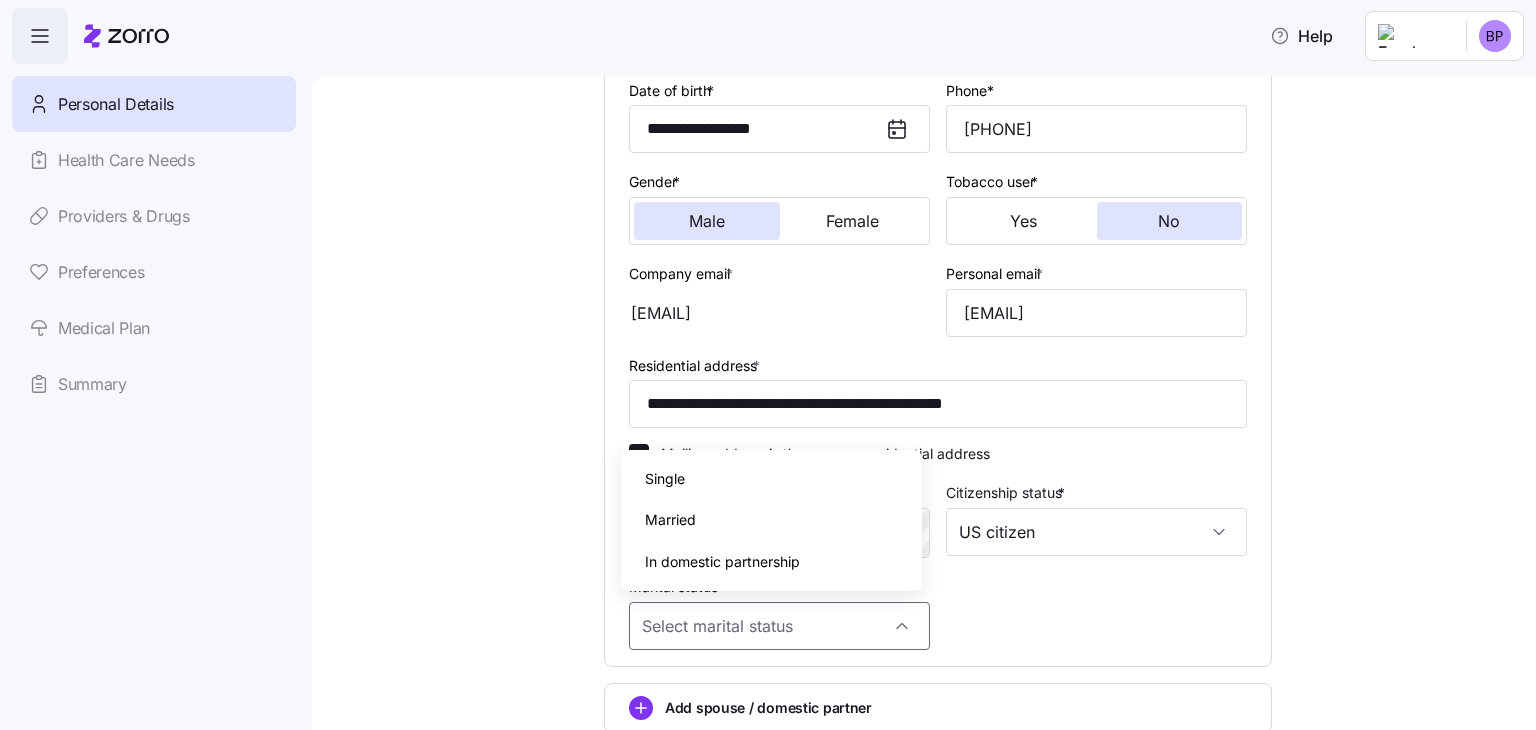 click on "Married" at bounding box center [670, 520] 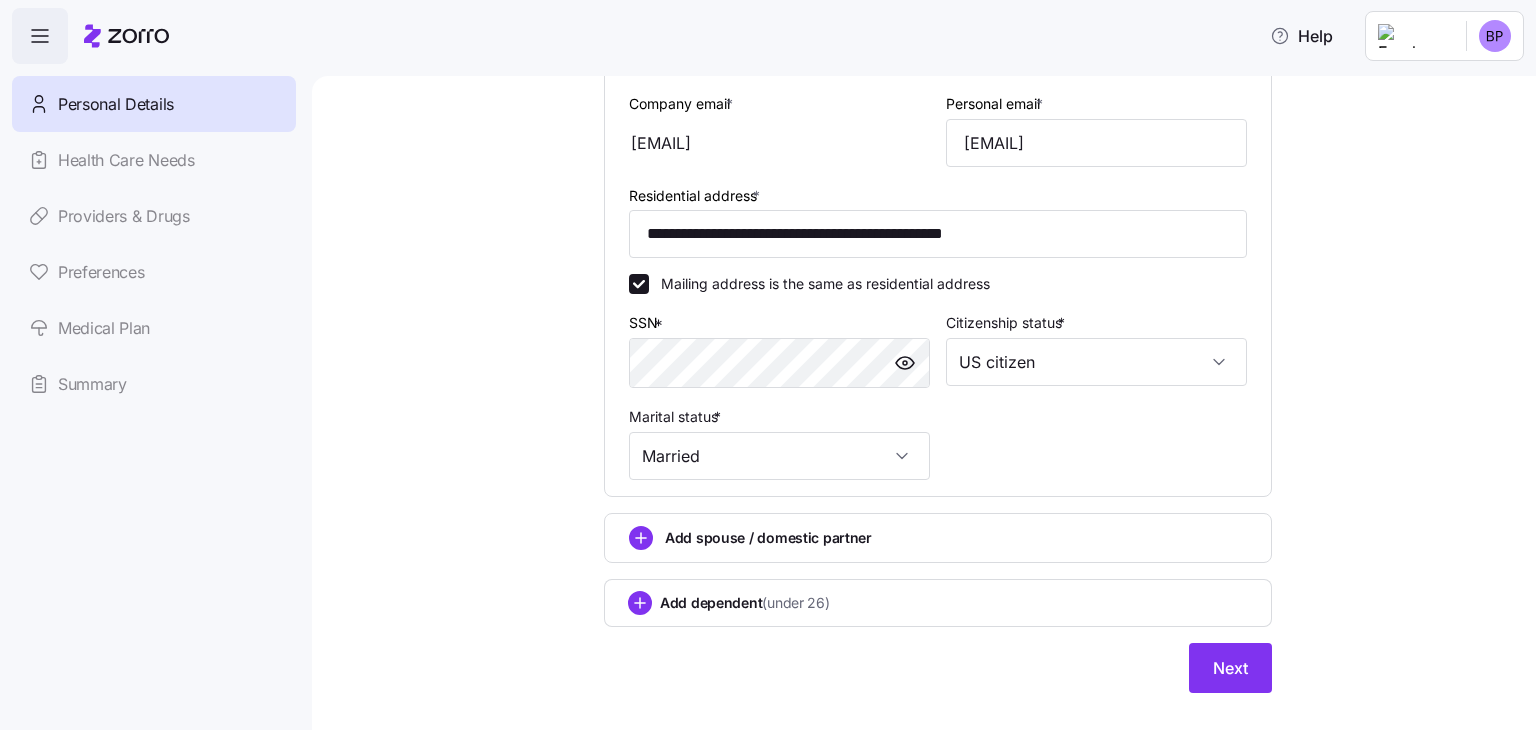 scroll, scrollTop: 501, scrollLeft: 0, axis: vertical 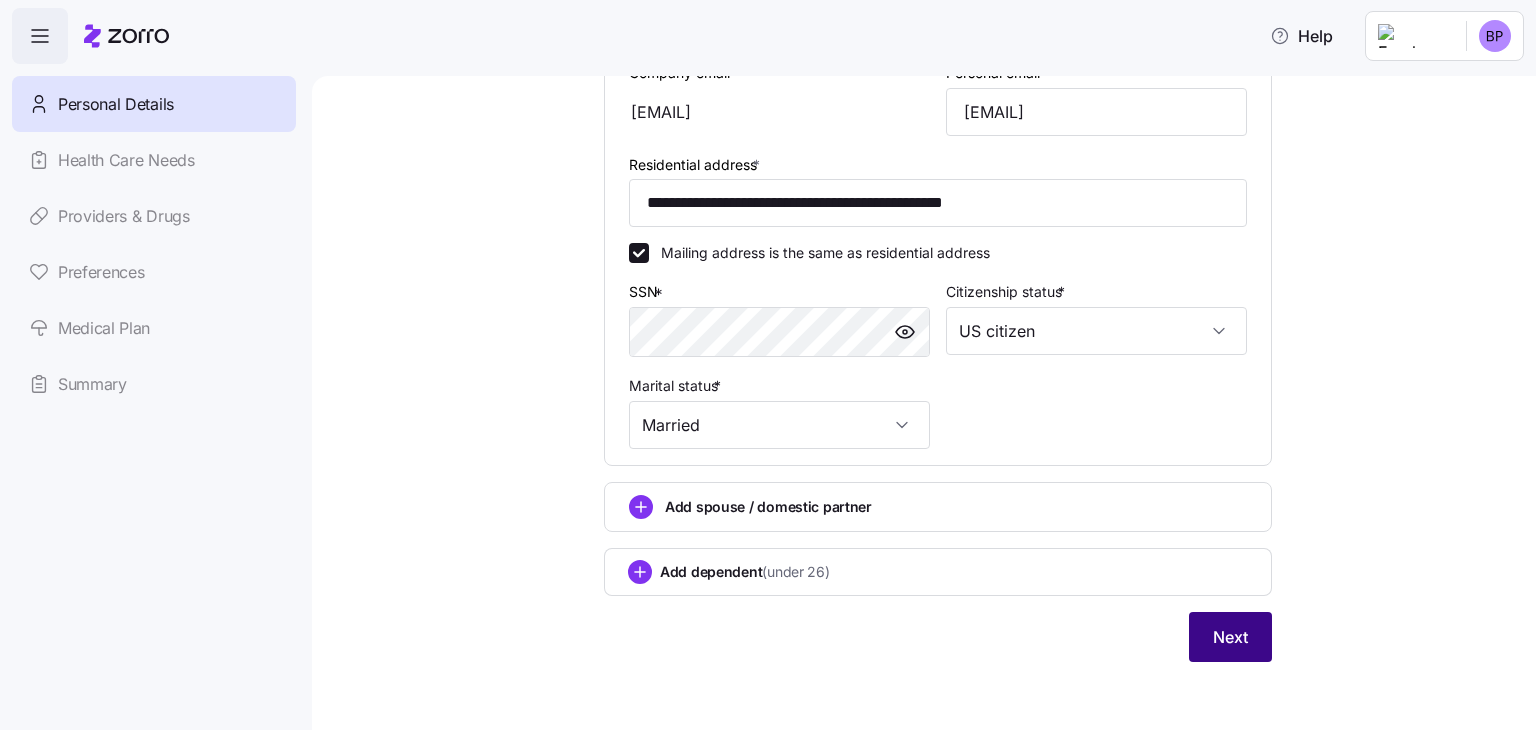 click on "Next" at bounding box center [1230, 637] 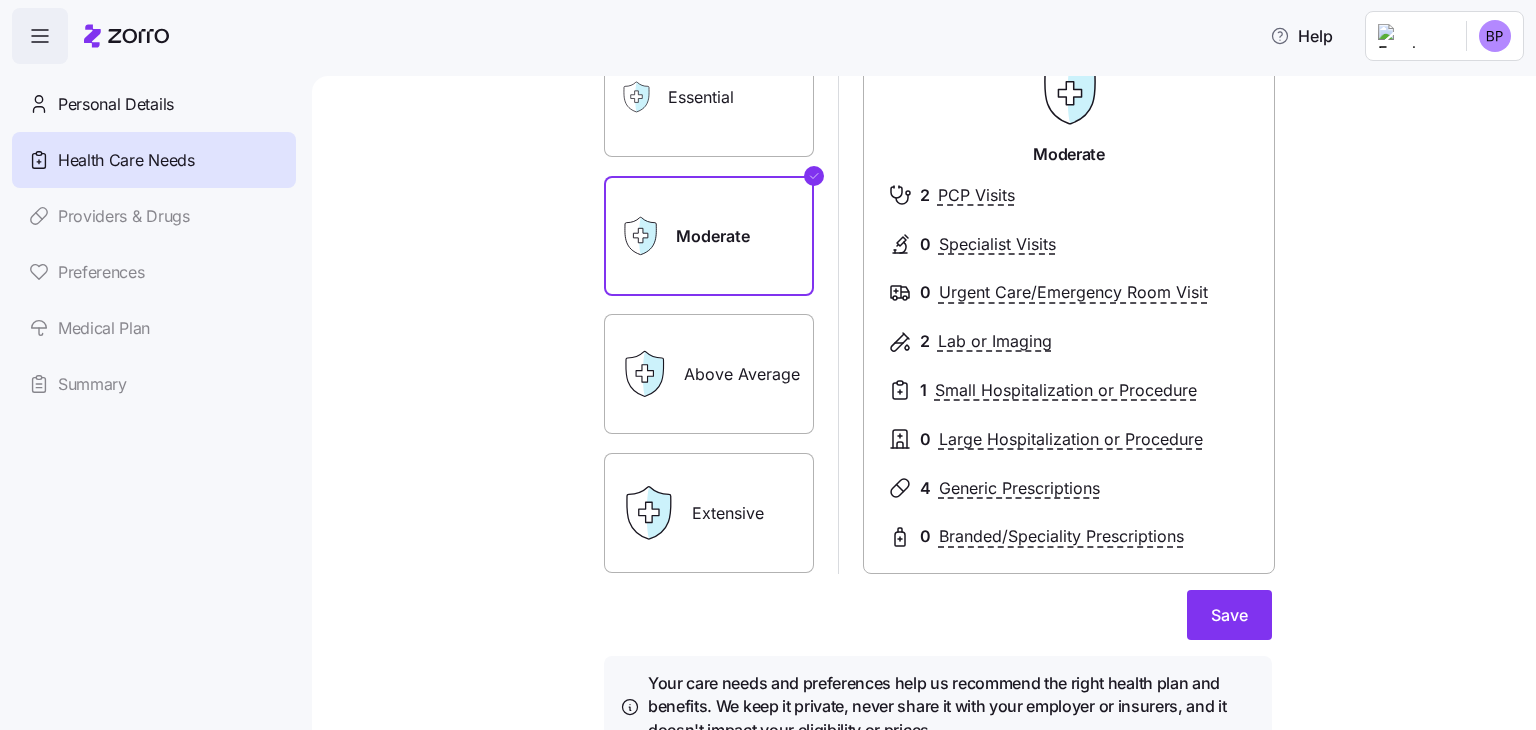scroll, scrollTop: 79, scrollLeft: 0, axis: vertical 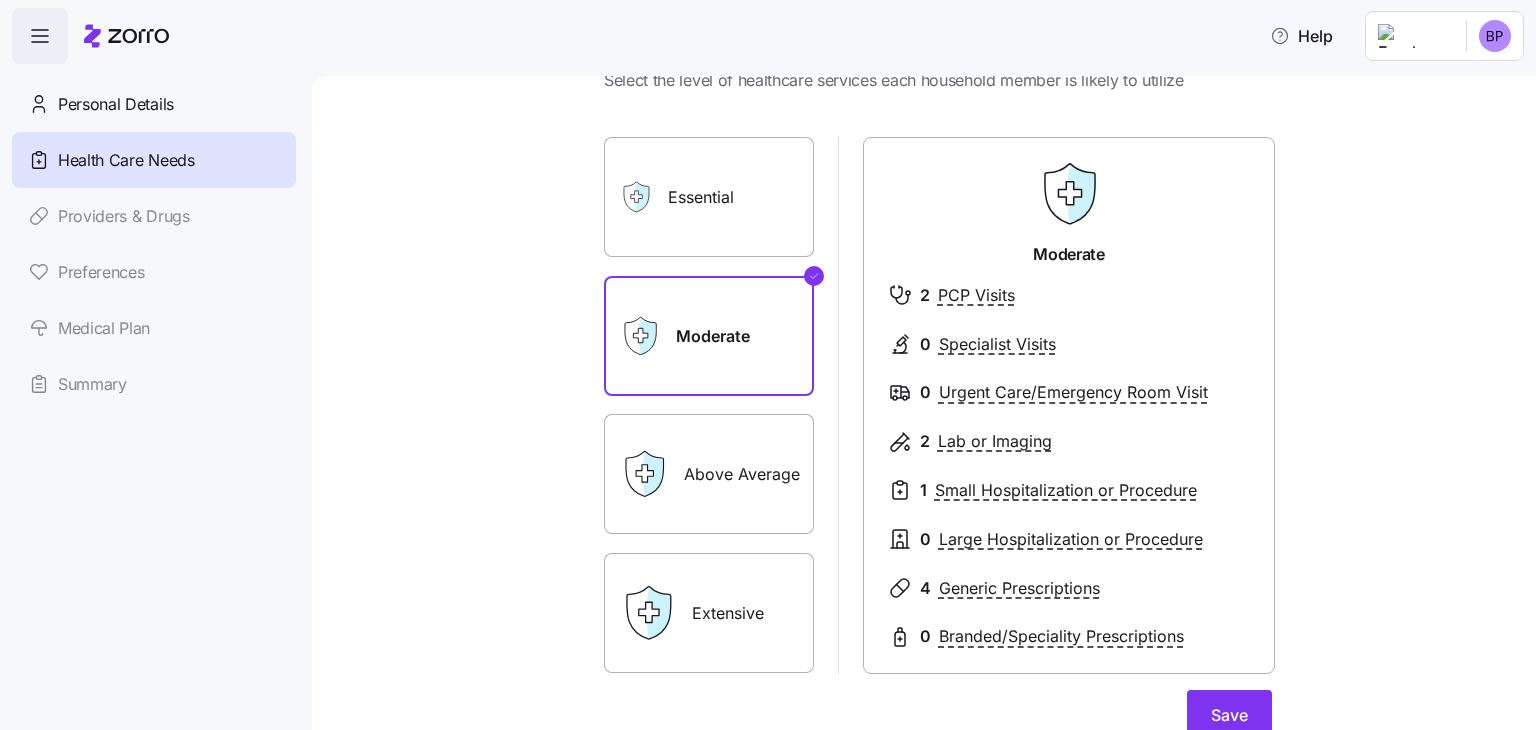 click on "Above Average" at bounding box center [709, 474] 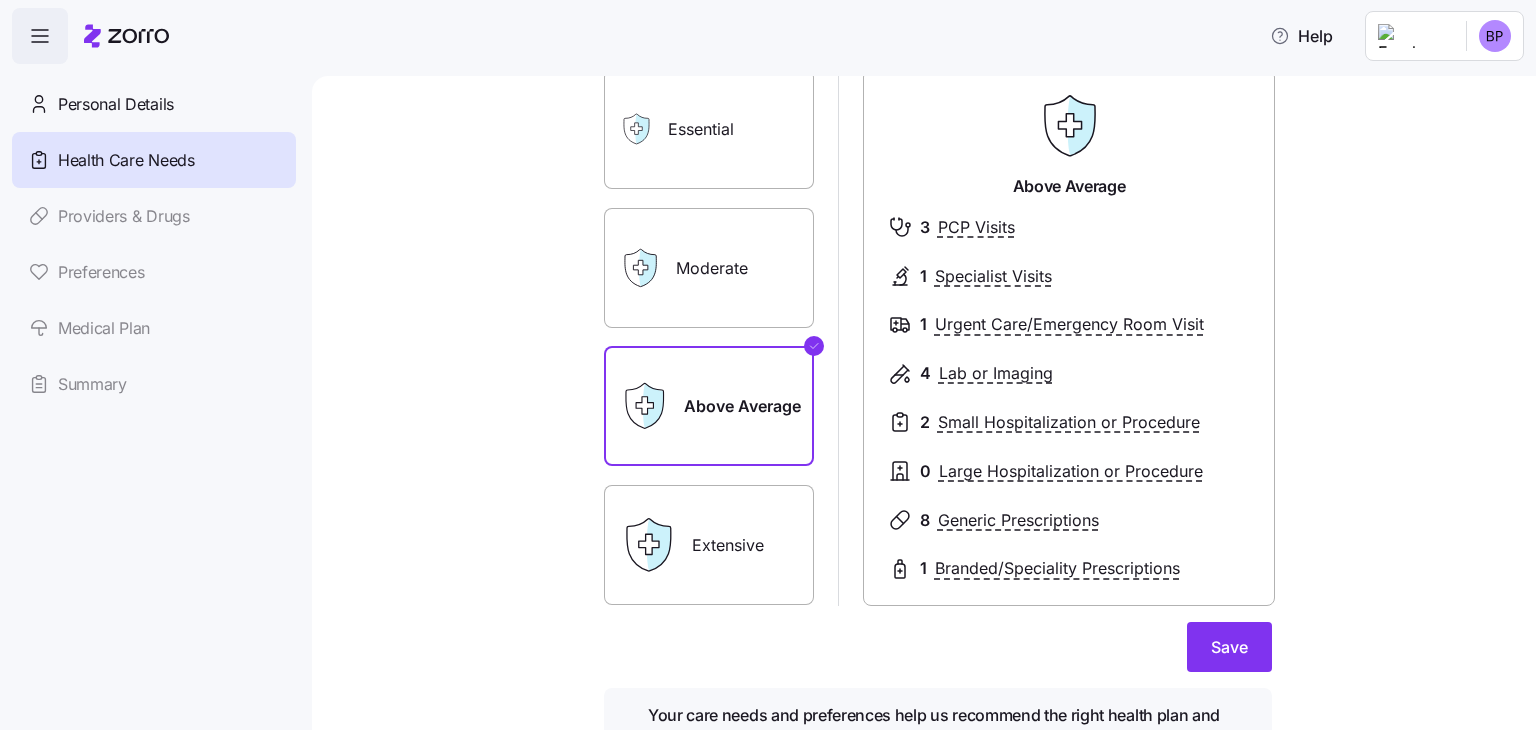 scroll, scrollTop: 279, scrollLeft: 0, axis: vertical 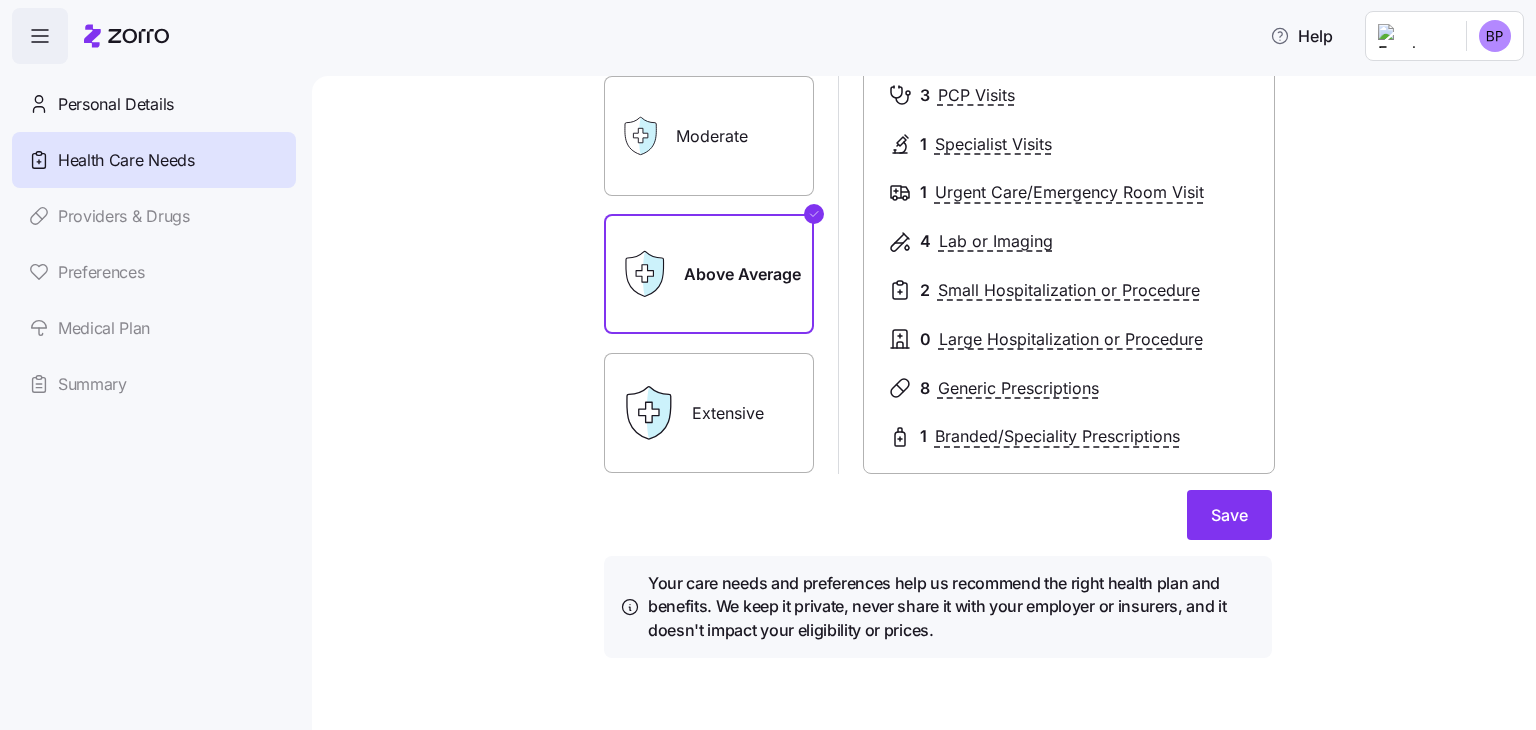 click on "Extensive" at bounding box center (709, 413) 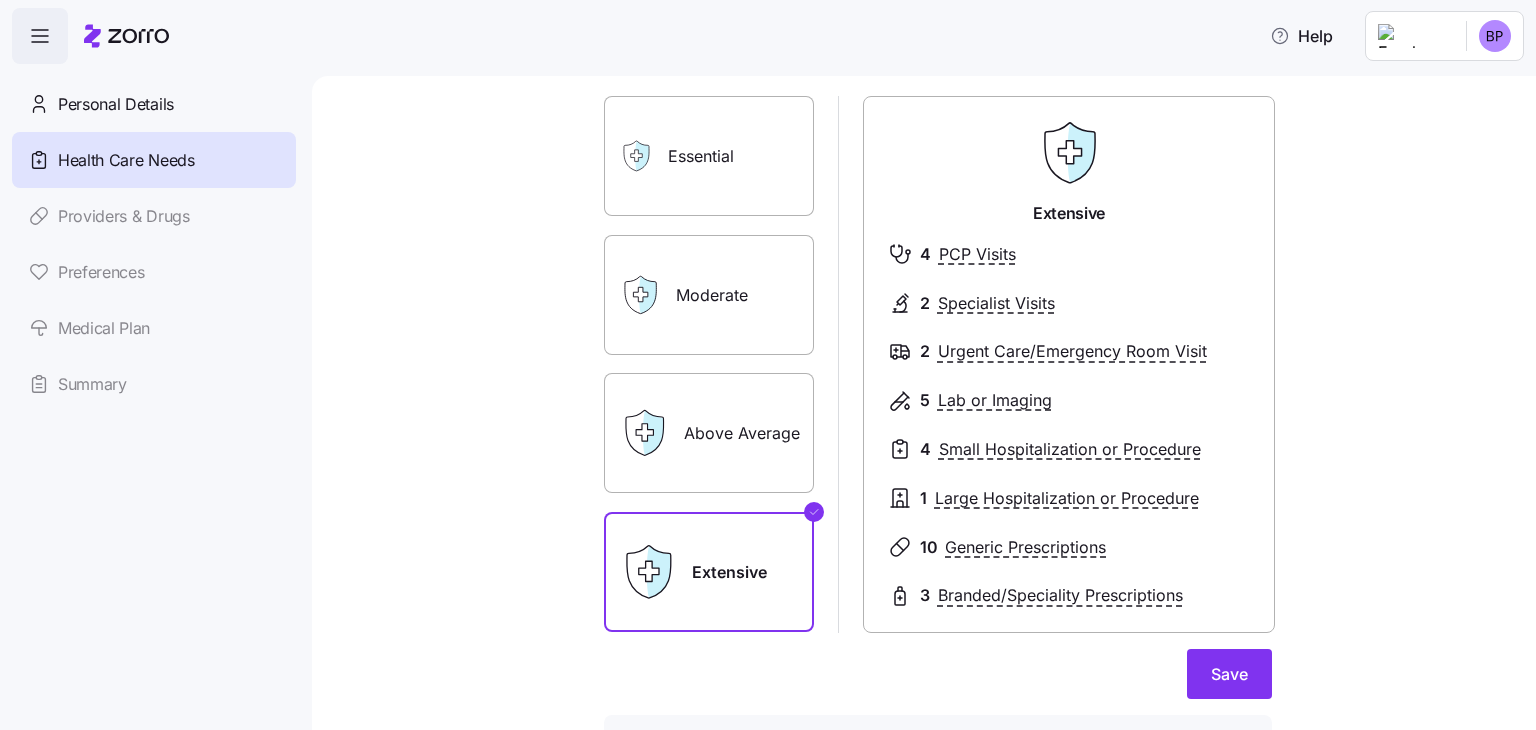 scroll, scrollTop: 79, scrollLeft: 0, axis: vertical 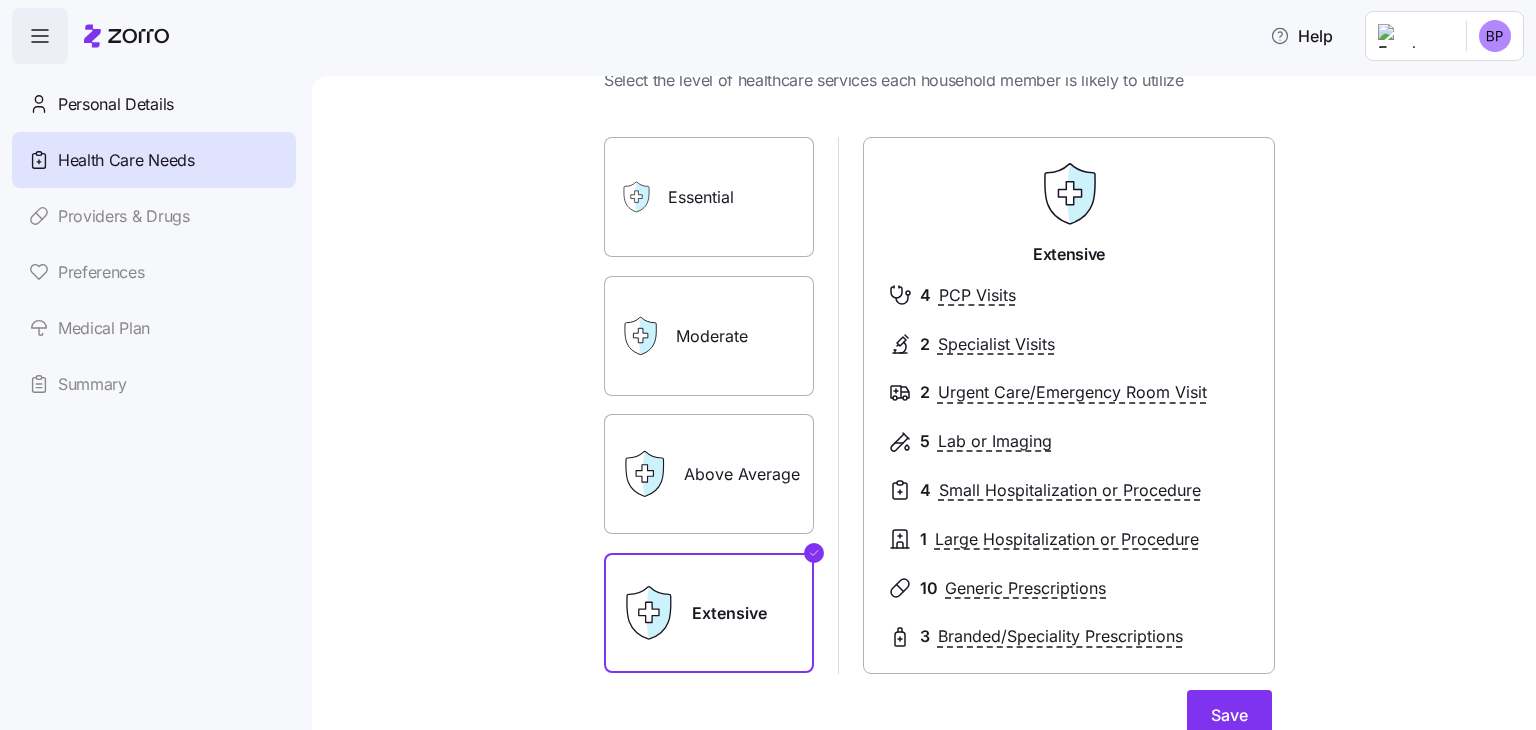 click on "Above Average" at bounding box center (709, 474) 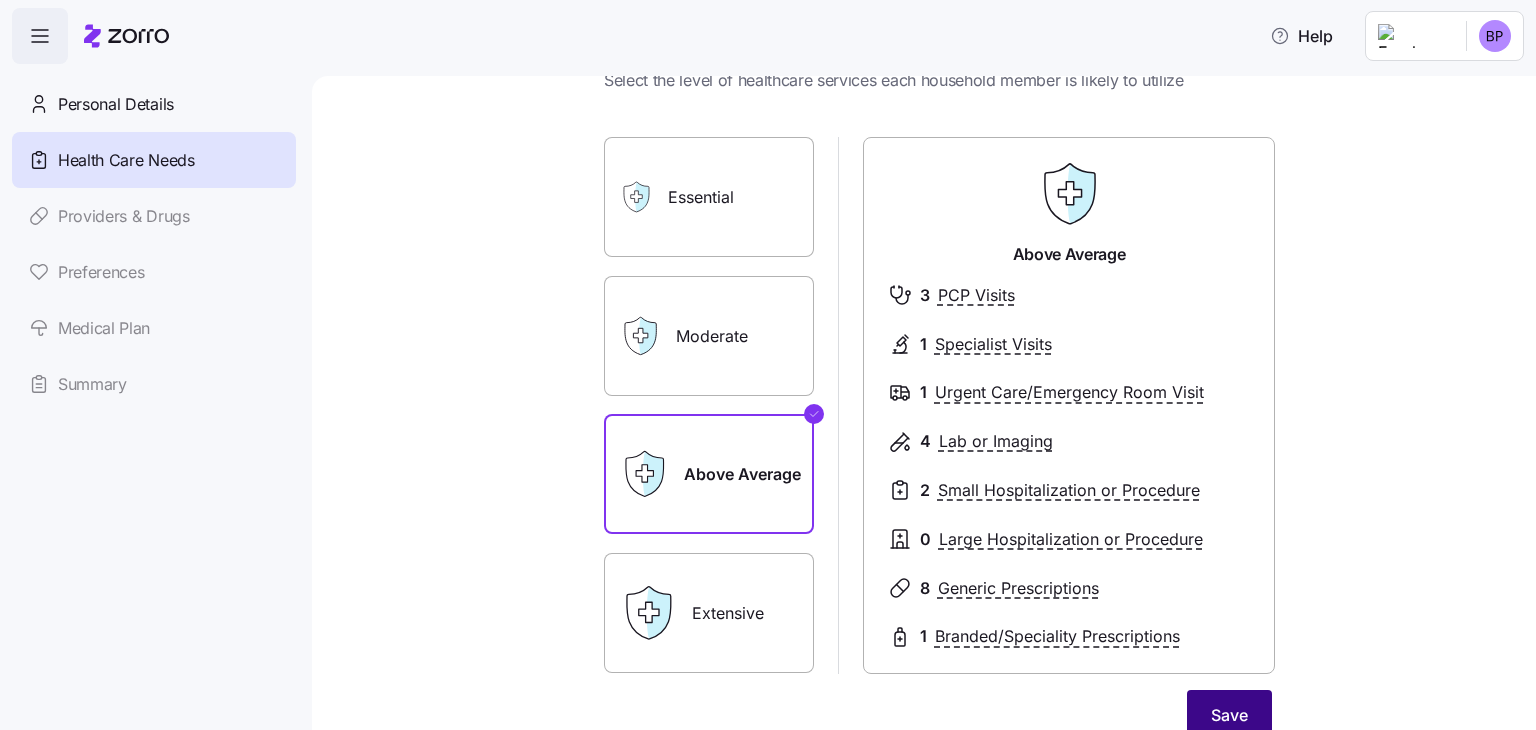 click on "Save" at bounding box center (1229, 715) 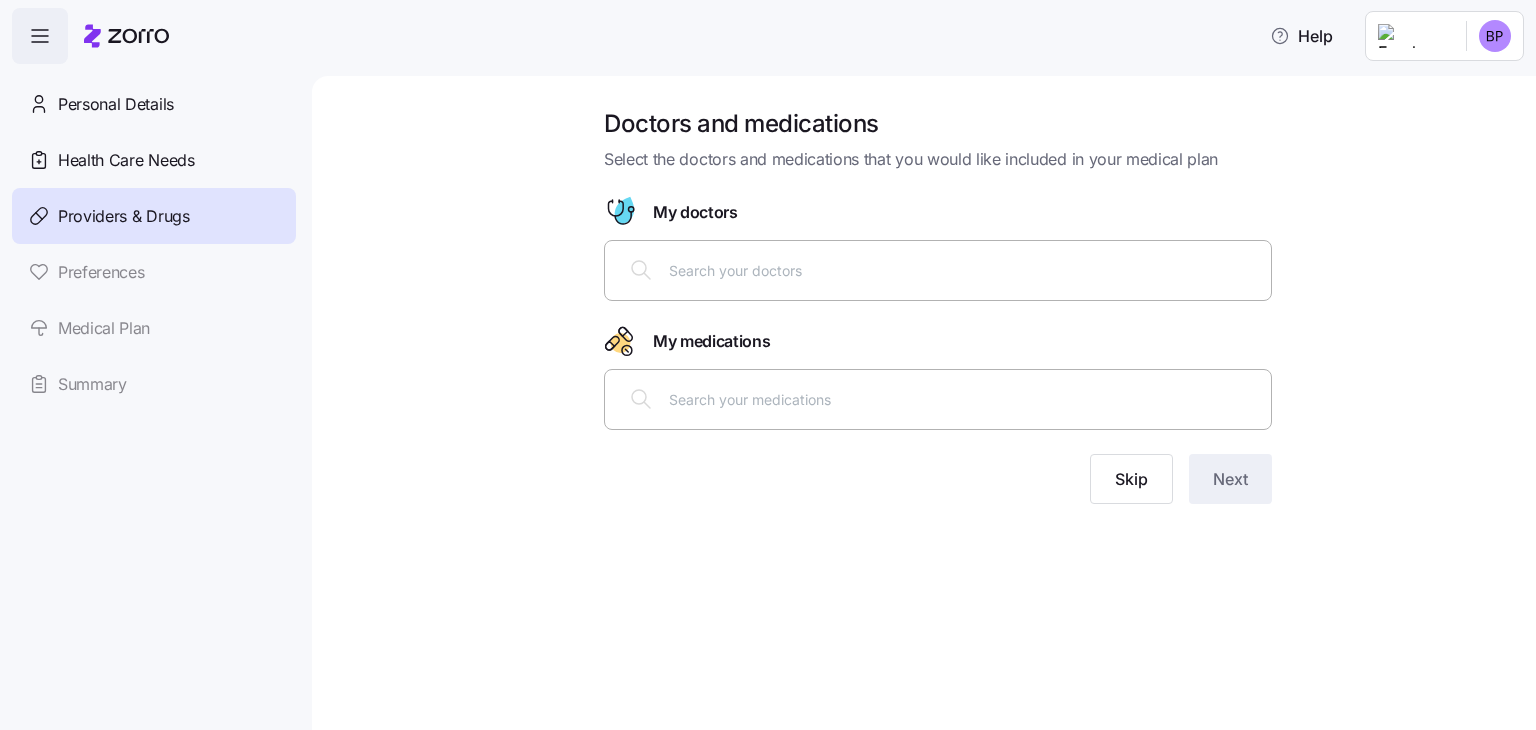 click at bounding box center [964, 270] 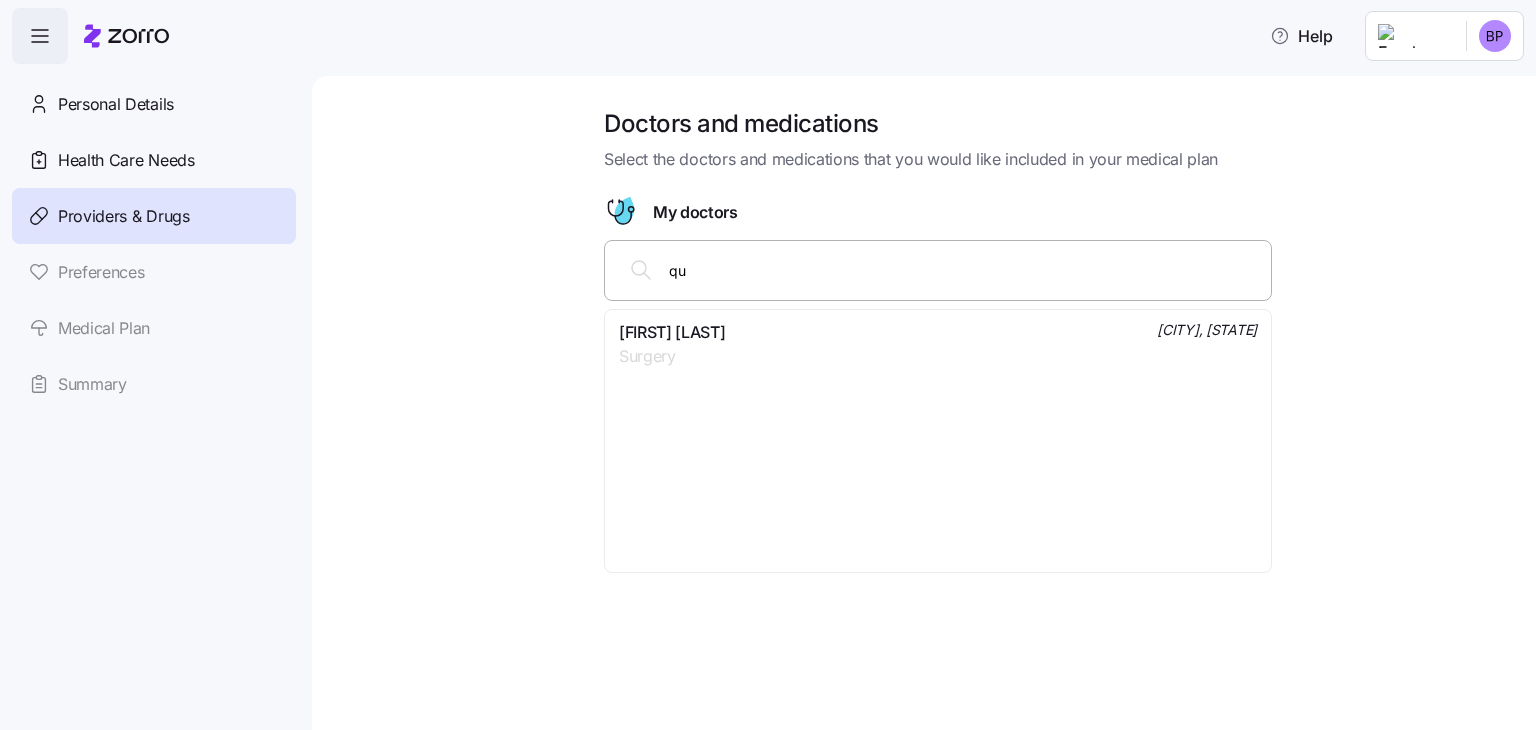 type on "q" 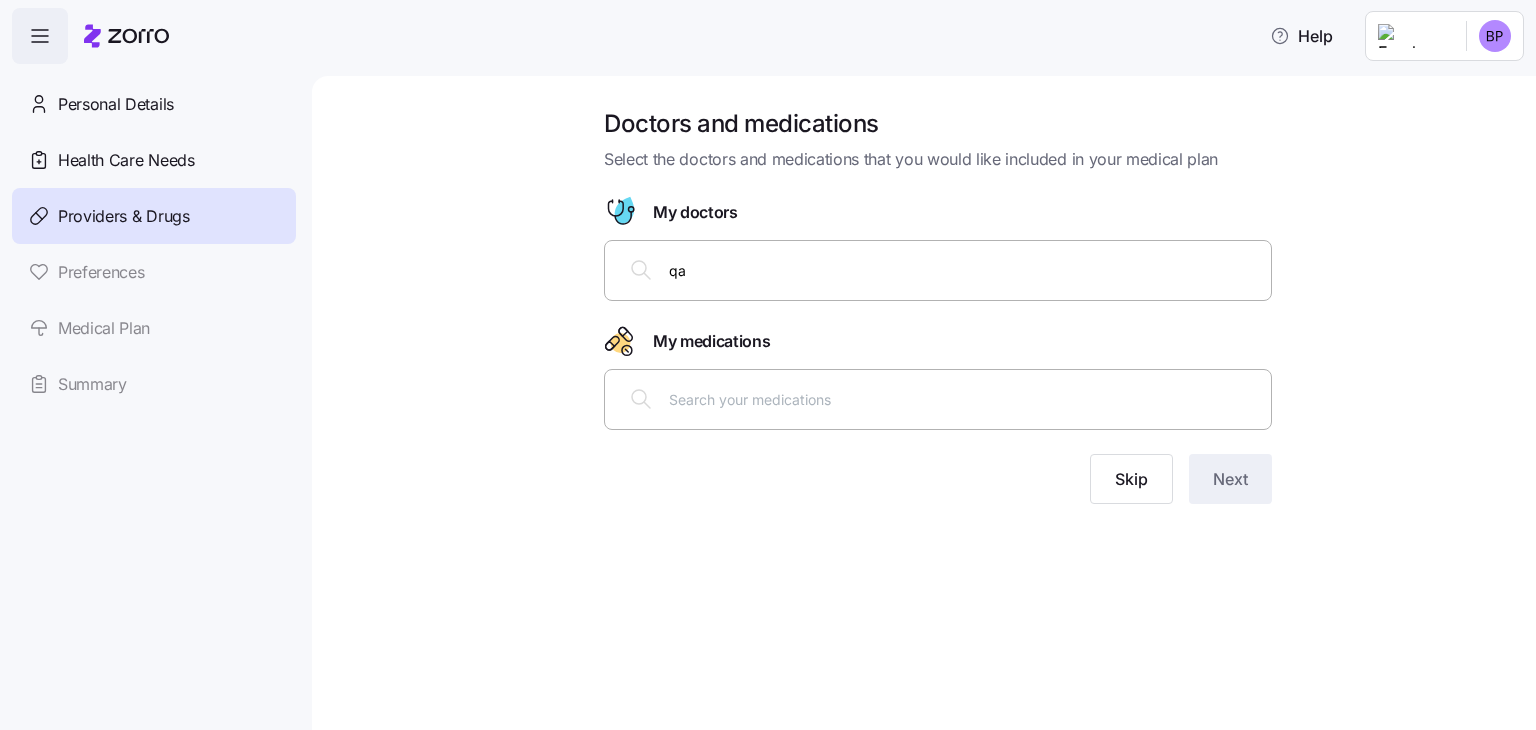 type on "q" 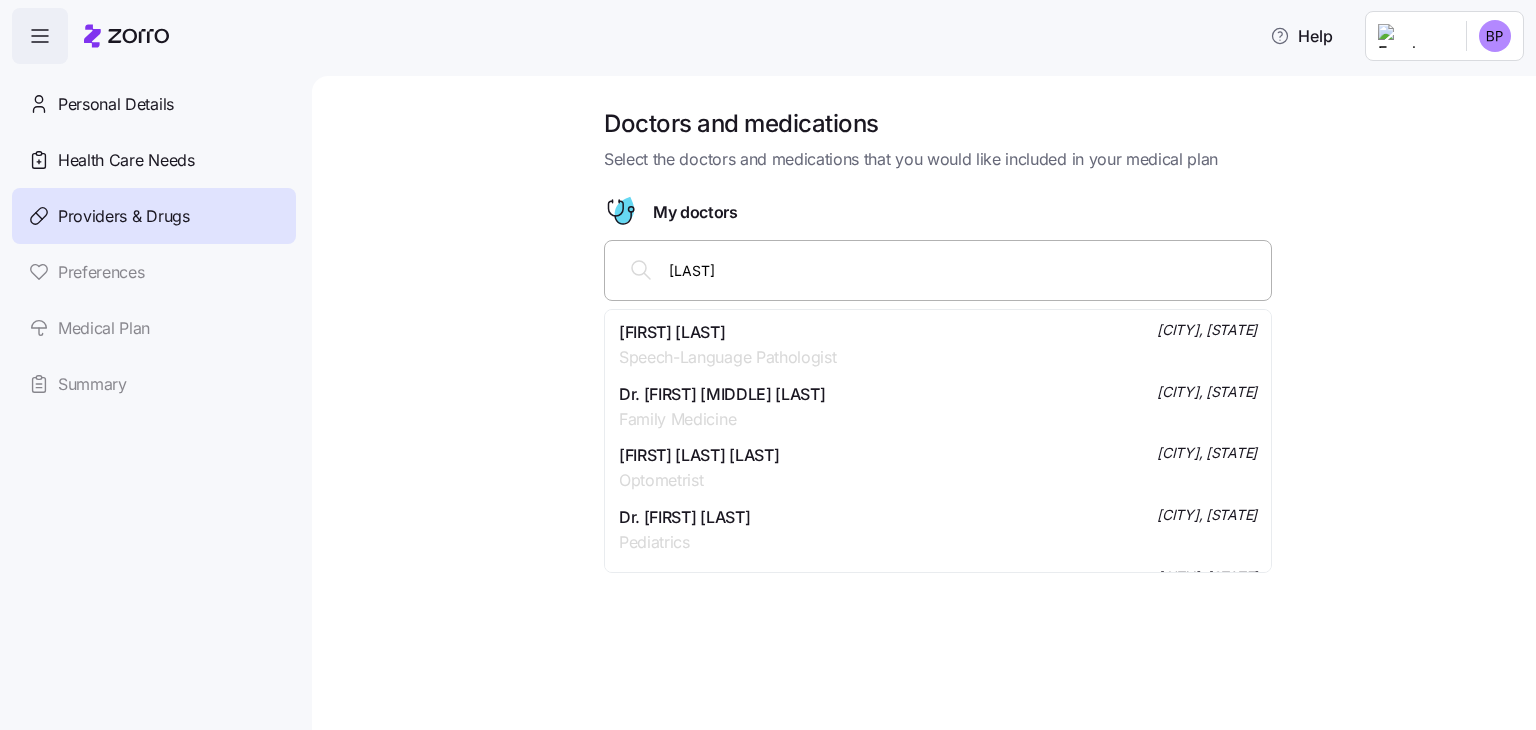 scroll, scrollTop: 1500, scrollLeft: 0, axis: vertical 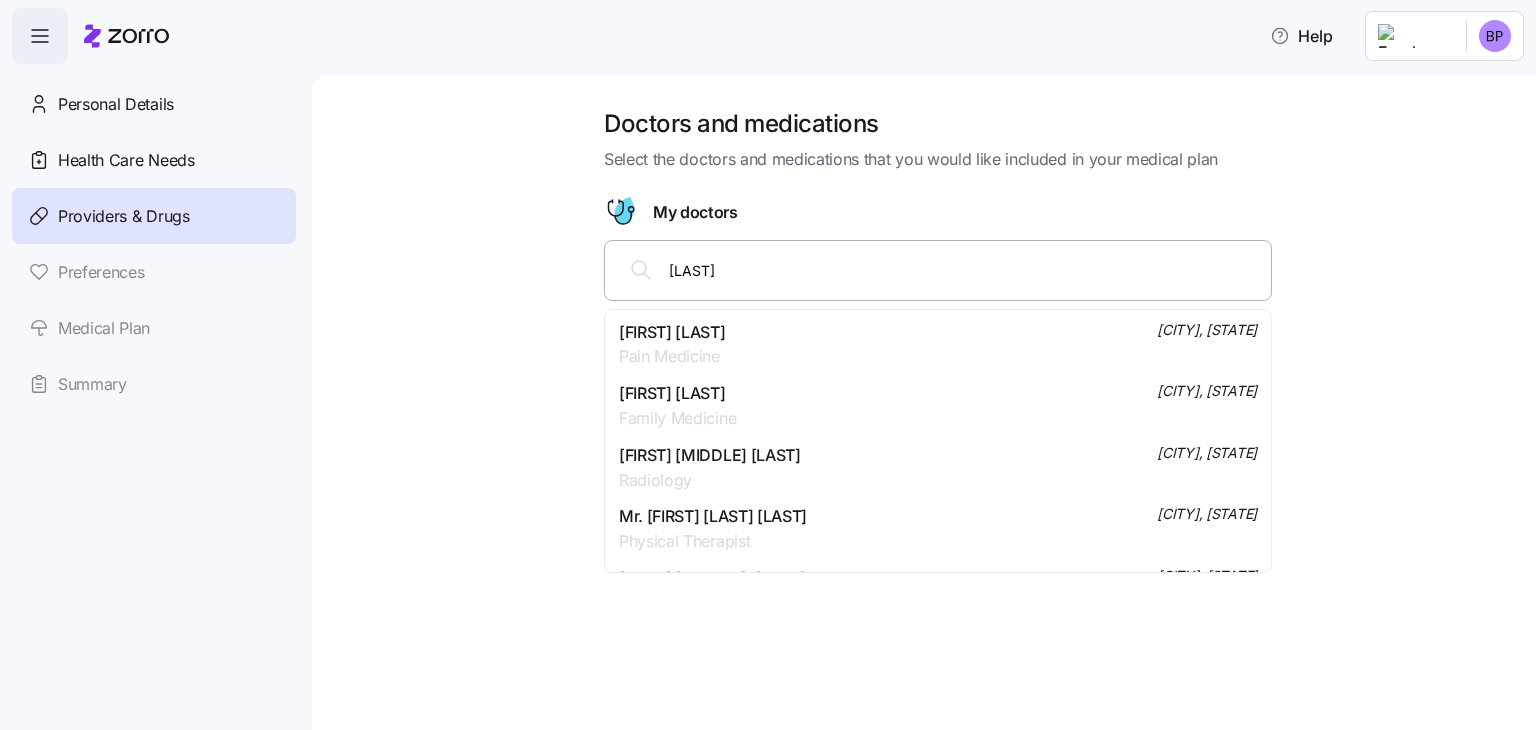 type on "[LAST]" 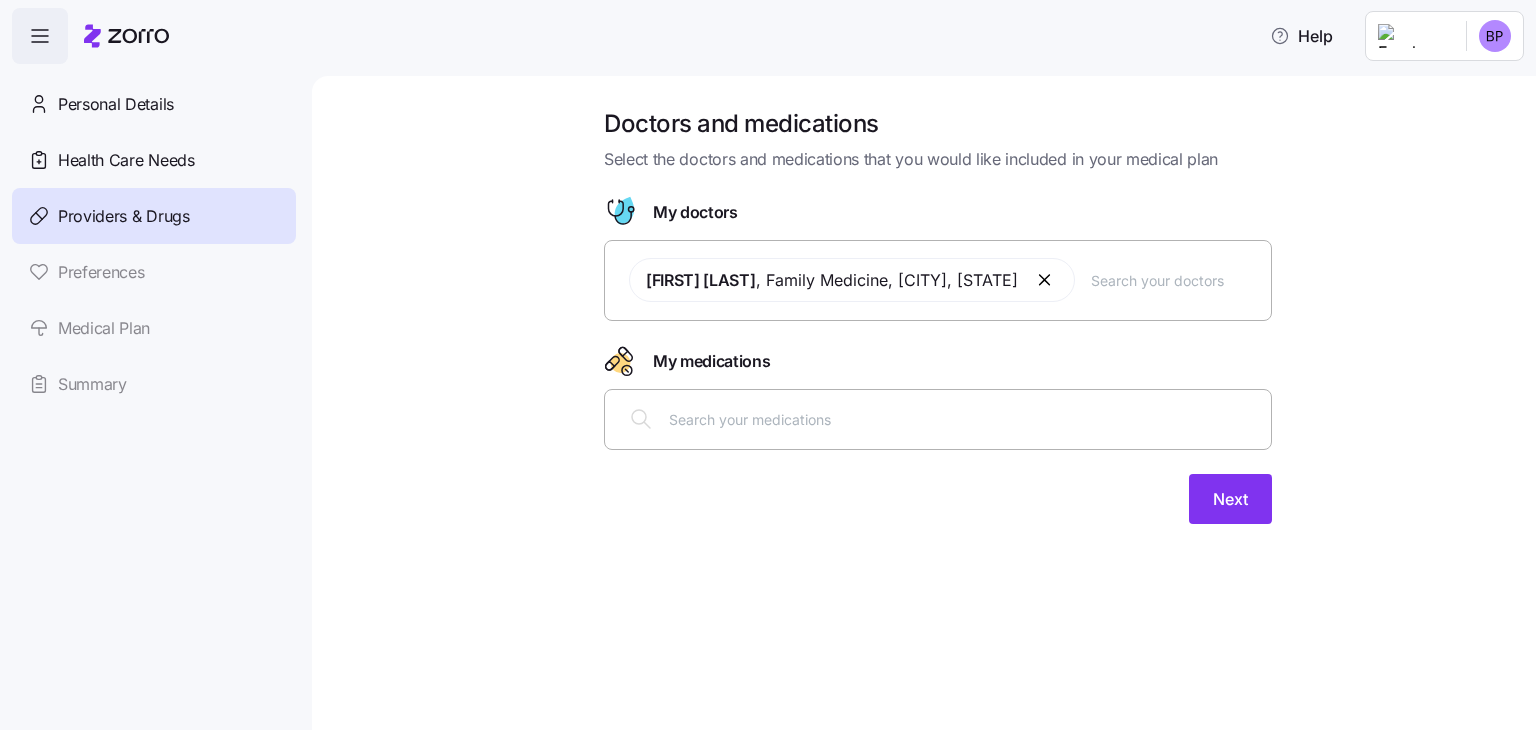 click at bounding box center [964, 419] 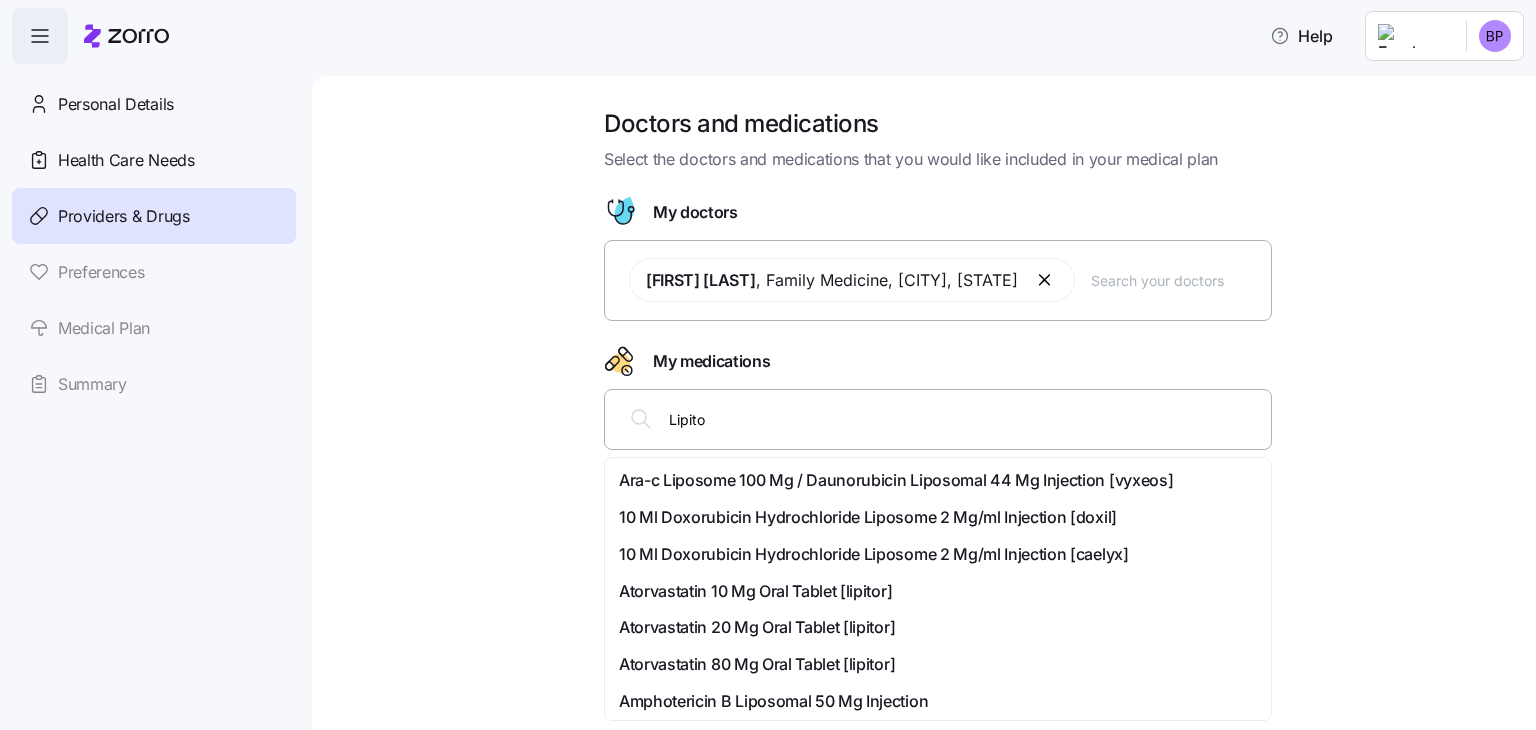 type on "Lipitor" 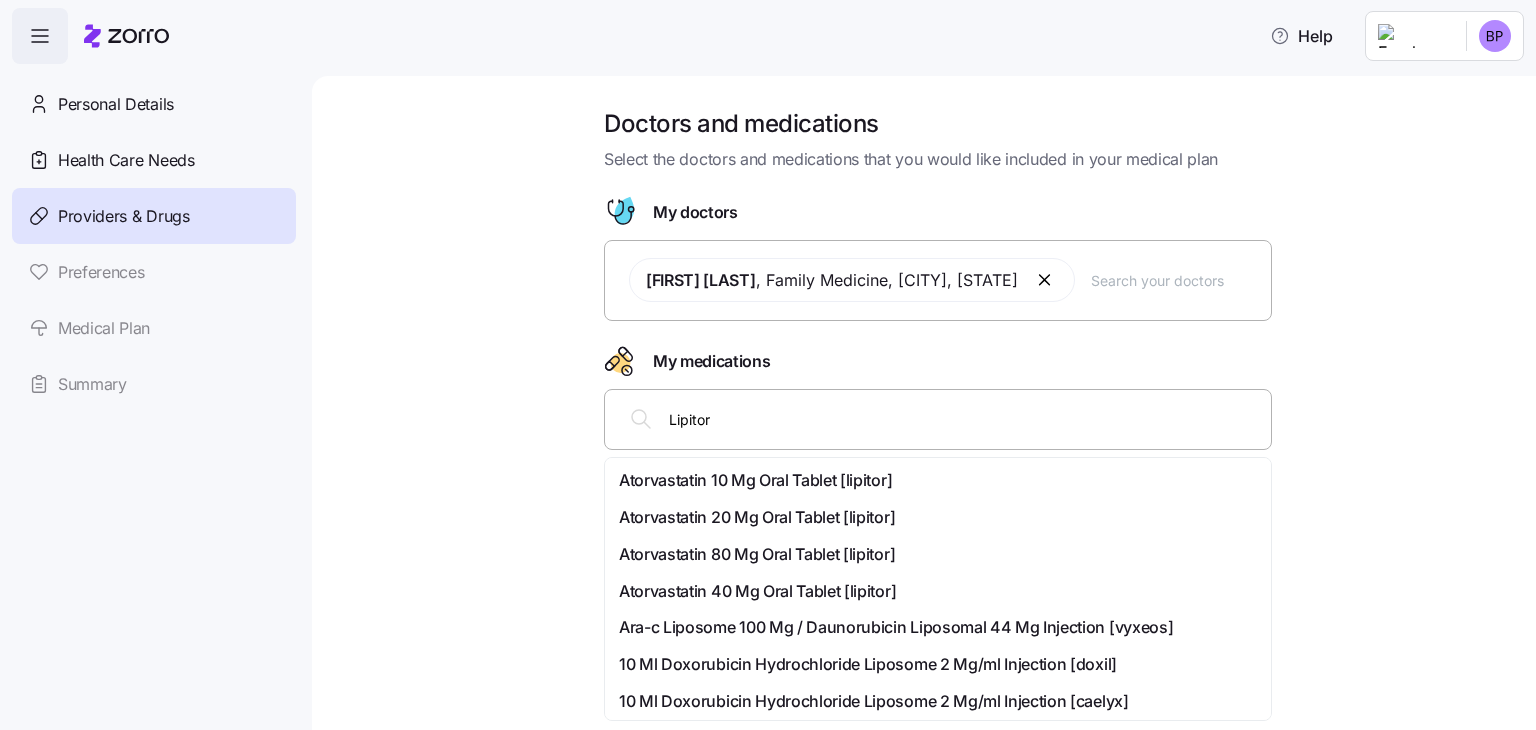 click on "Atorvastatin 40 Mg Oral Tablet [lipitor]" at bounding box center (757, 591) 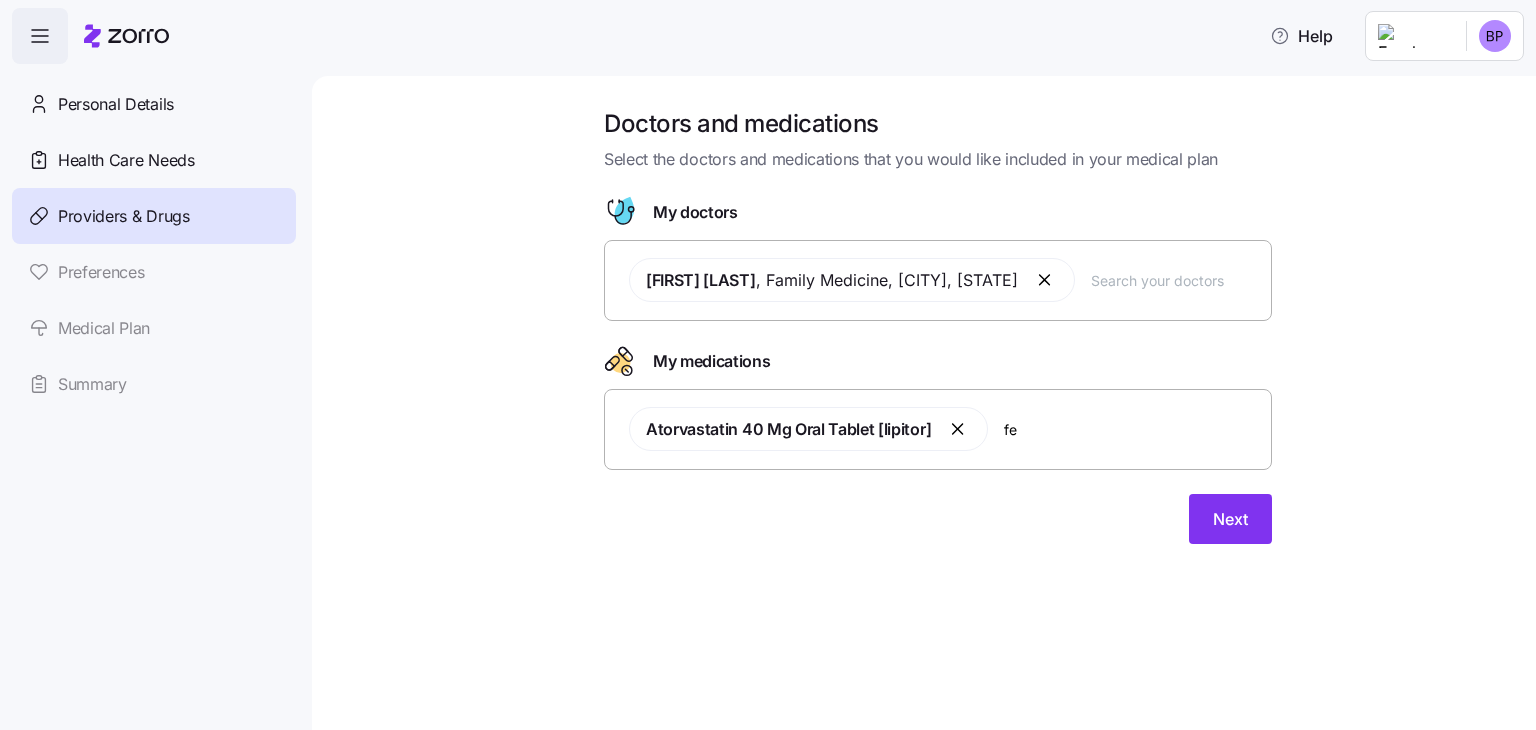type on "f" 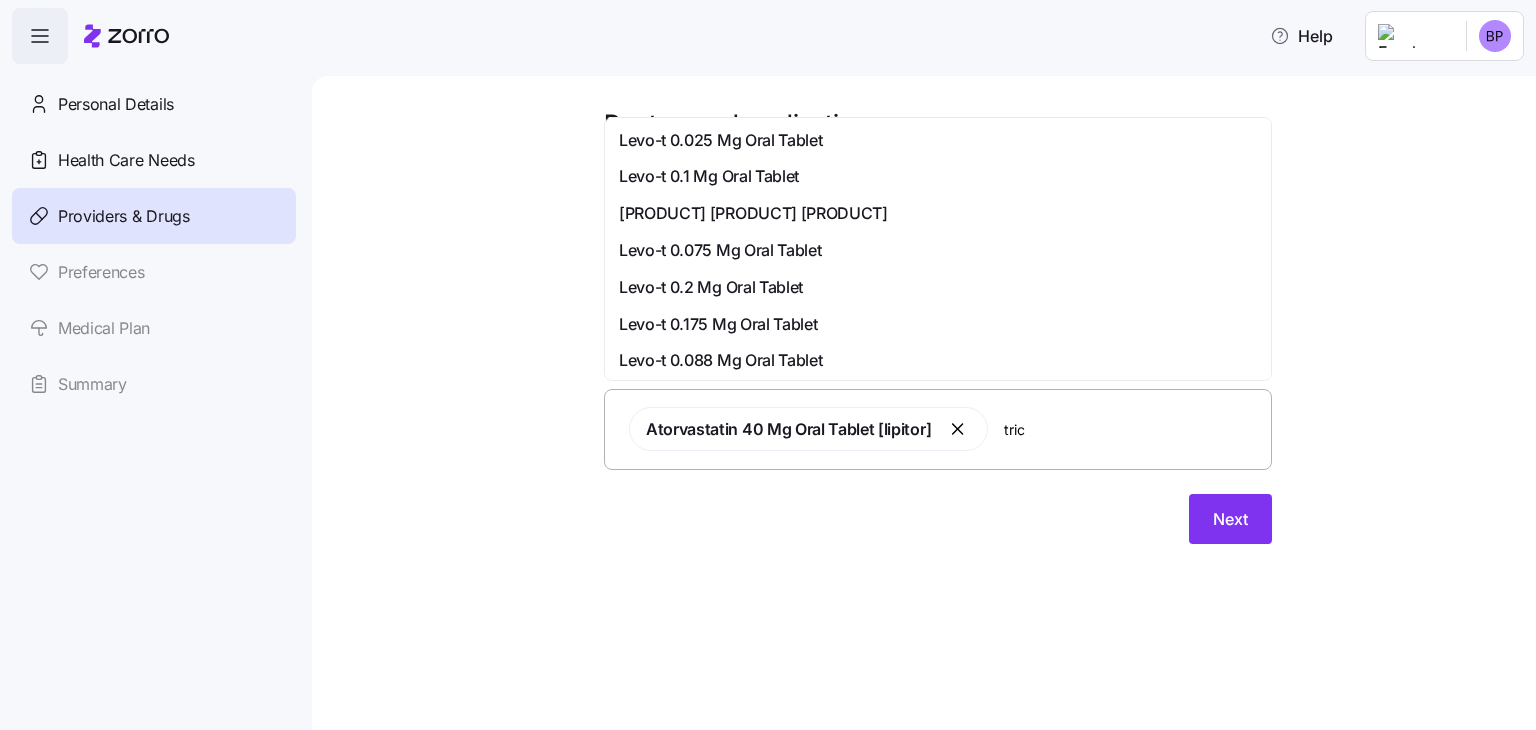 type on "trico" 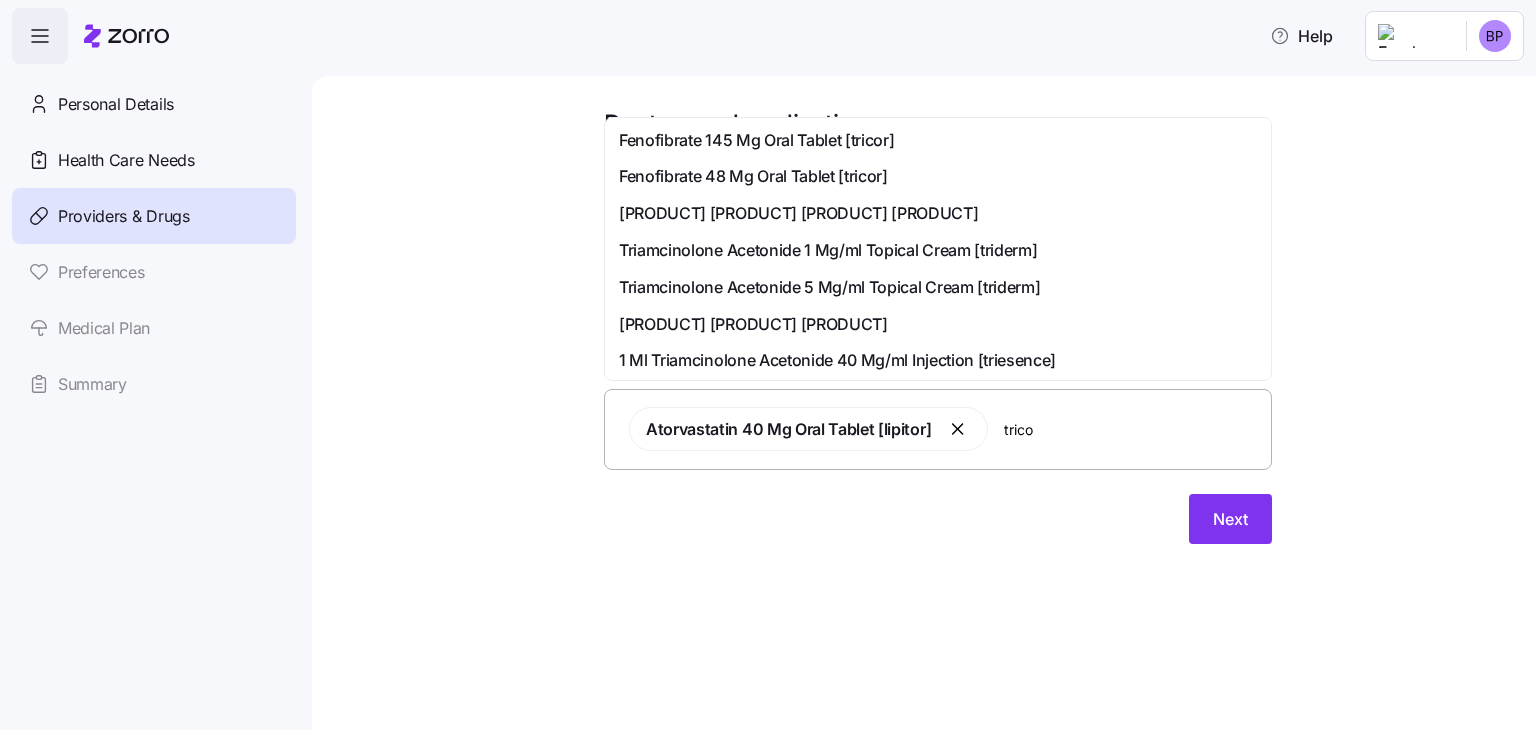 click on "Fenofibrate 145 Mg Oral Tablet [tricor]" at bounding box center [757, 140] 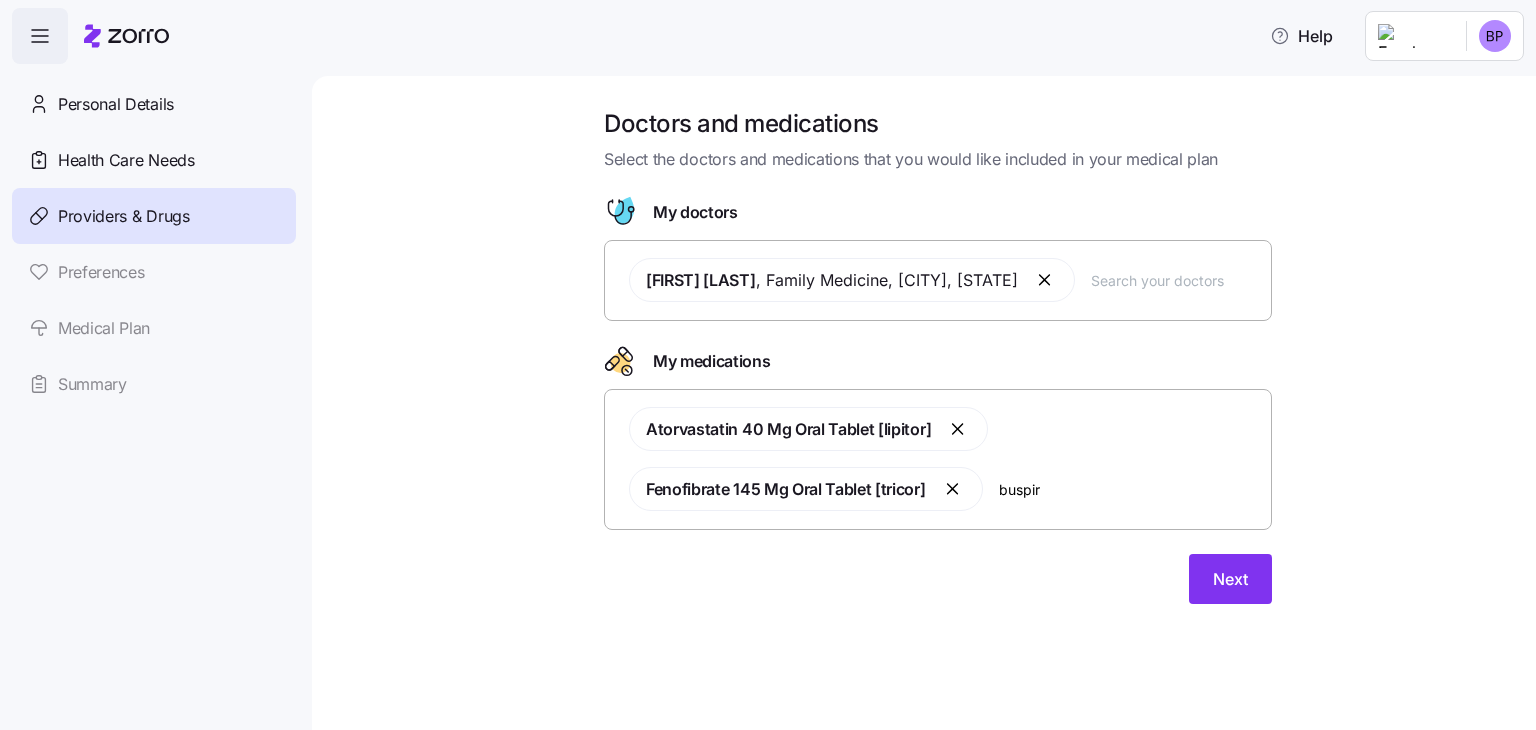 type on "buspiro" 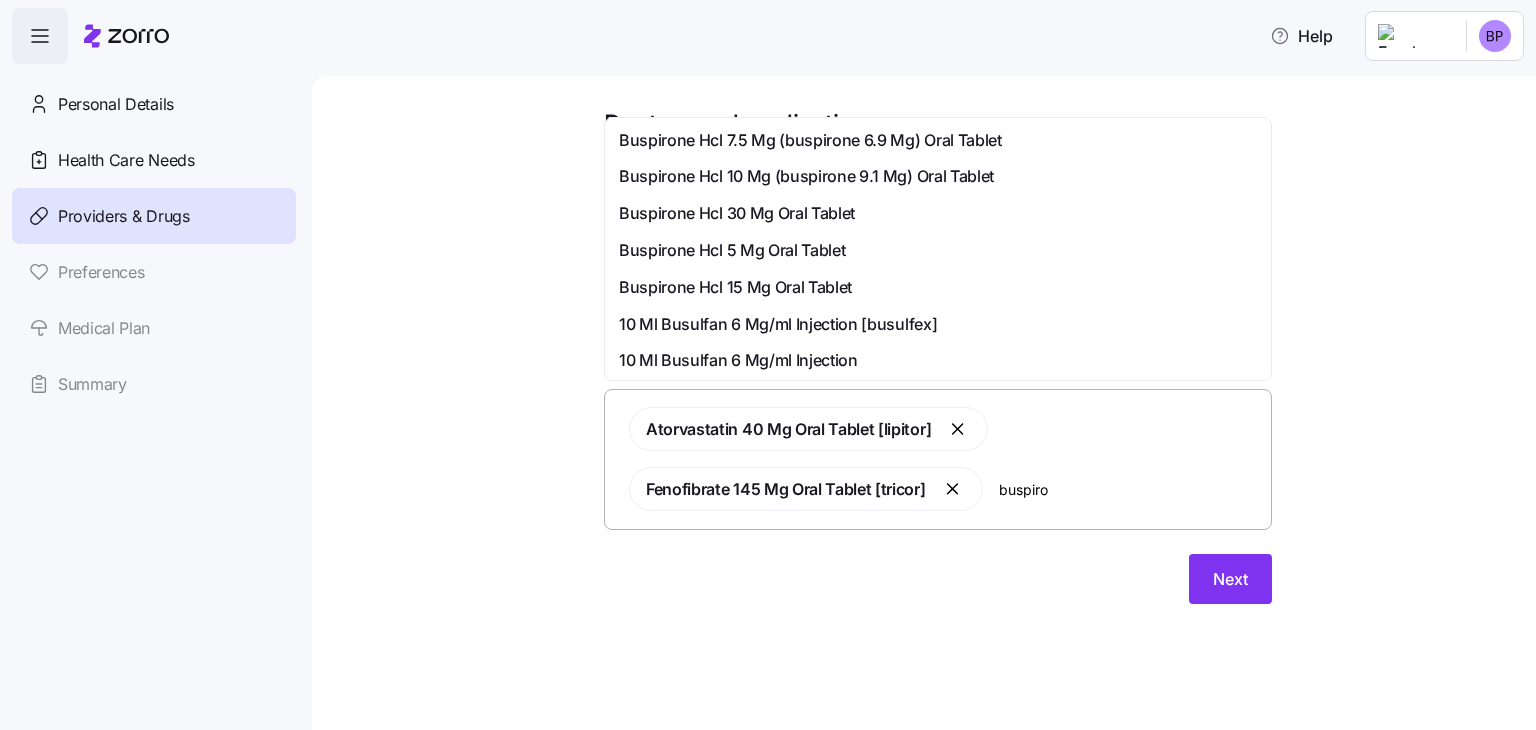 click on "Buspirone Hcl 5 Mg Oral Tablet" at bounding box center (732, 250) 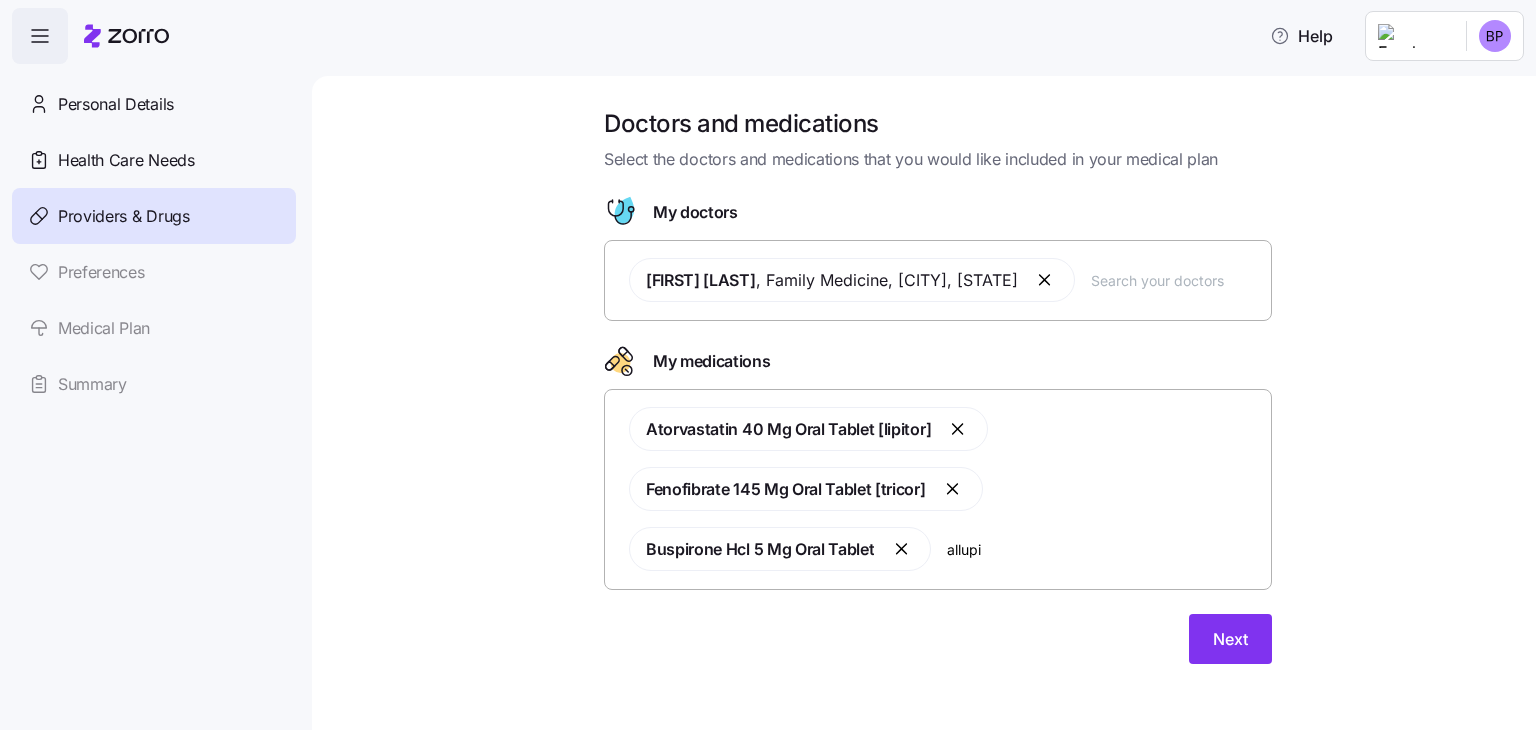 type on "allupir" 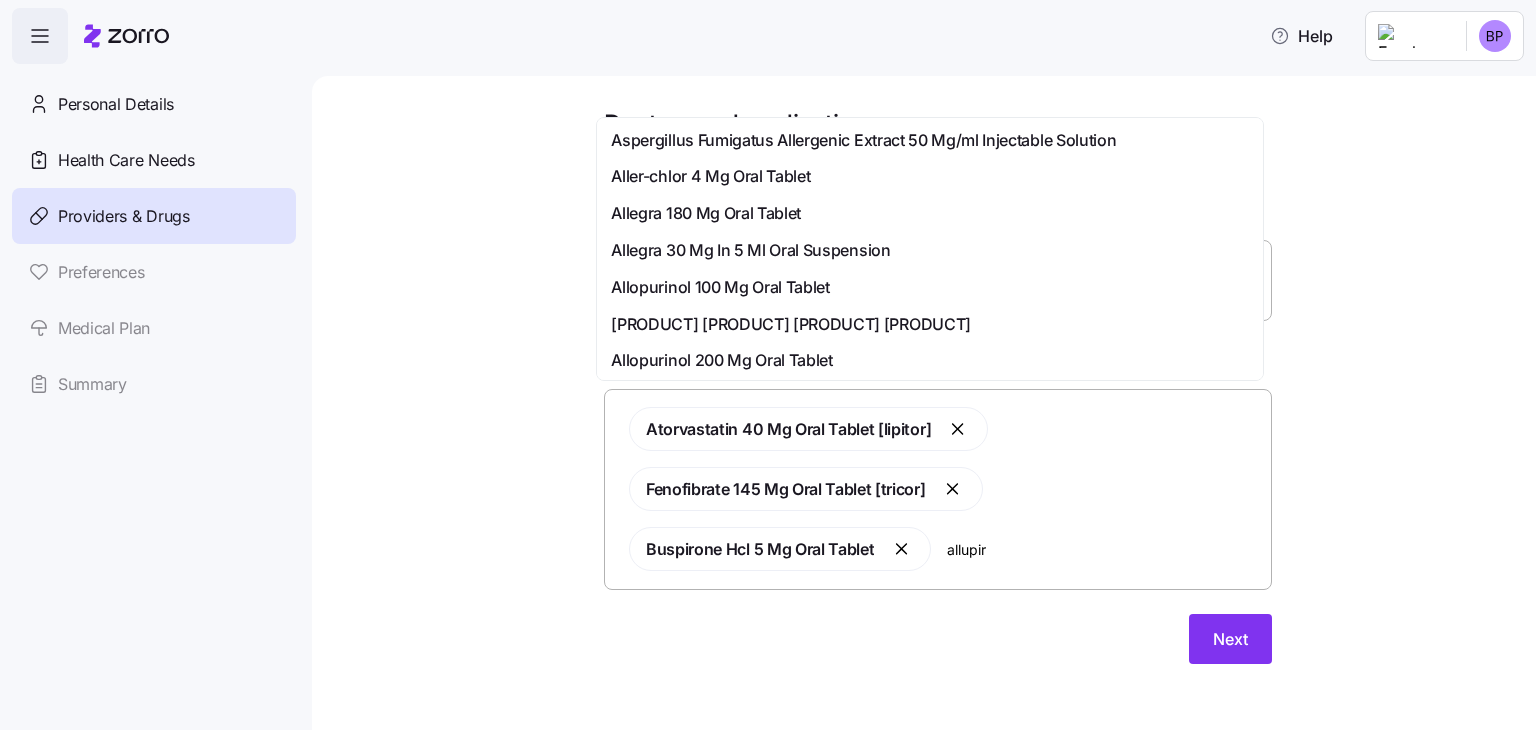 scroll, scrollTop: 200, scrollLeft: 0, axis: vertical 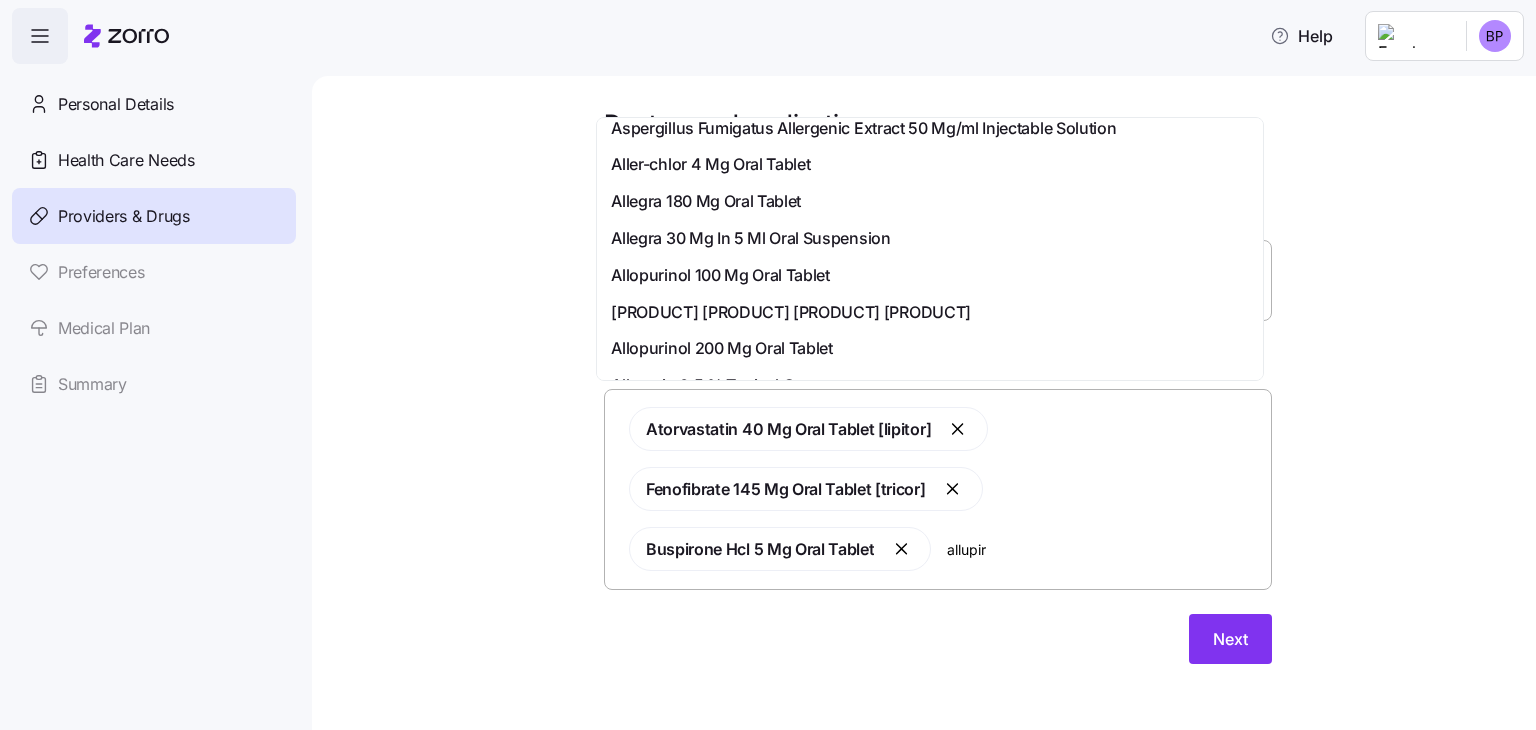 click on "Allopurinol 100 Mg Oral Tablet" at bounding box center (720, 275) 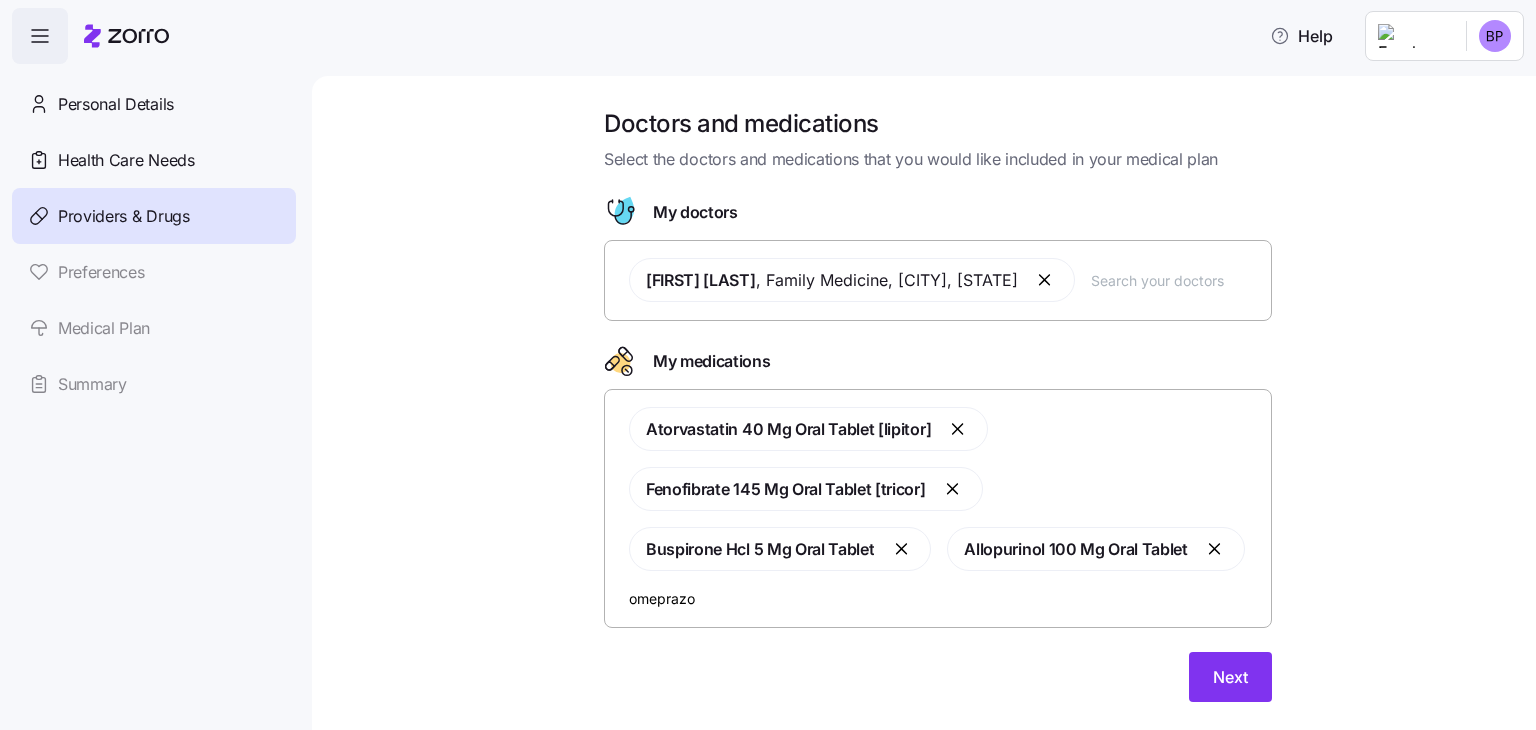 type on "omeprazol" 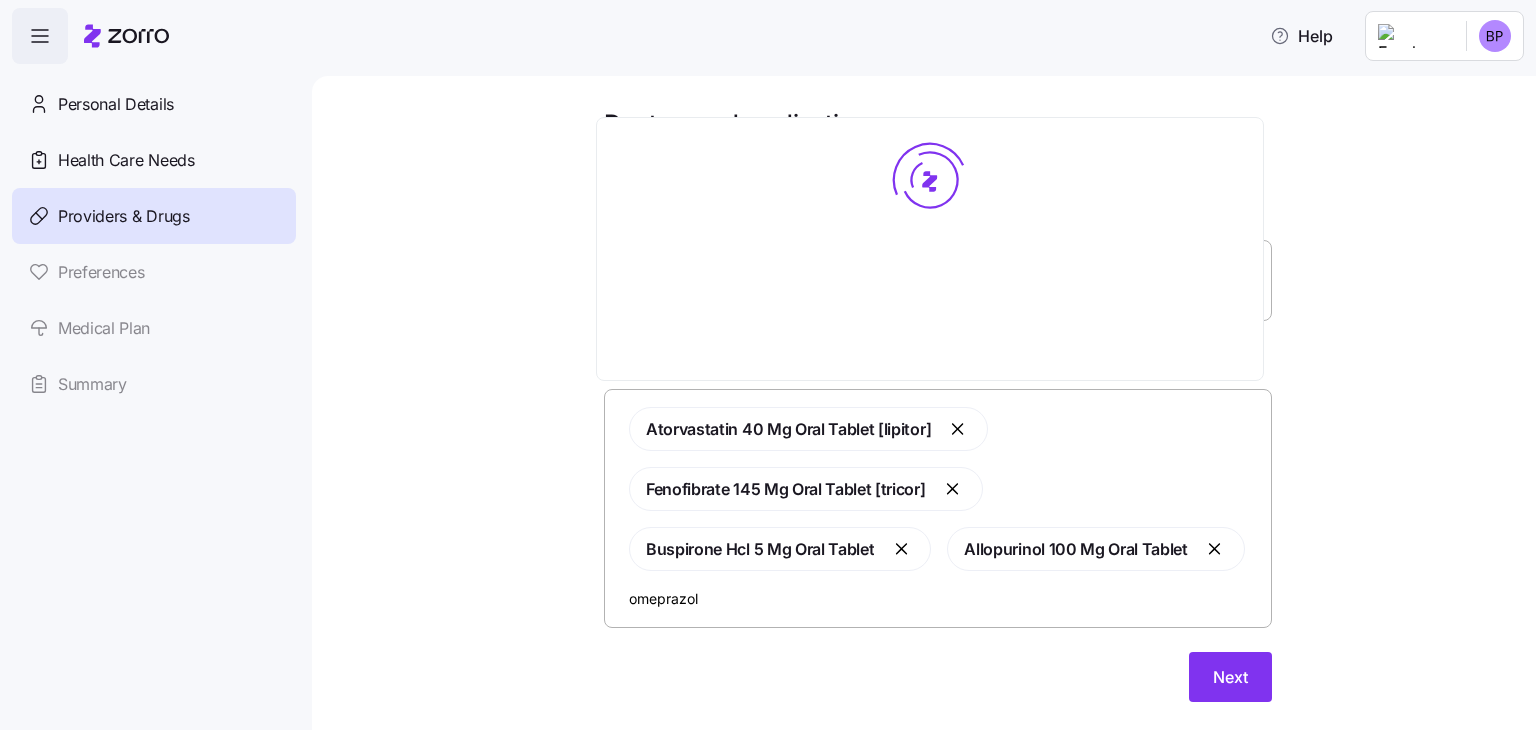 scroll, scrollTop: 0, scrollLeft: 0, axis: both 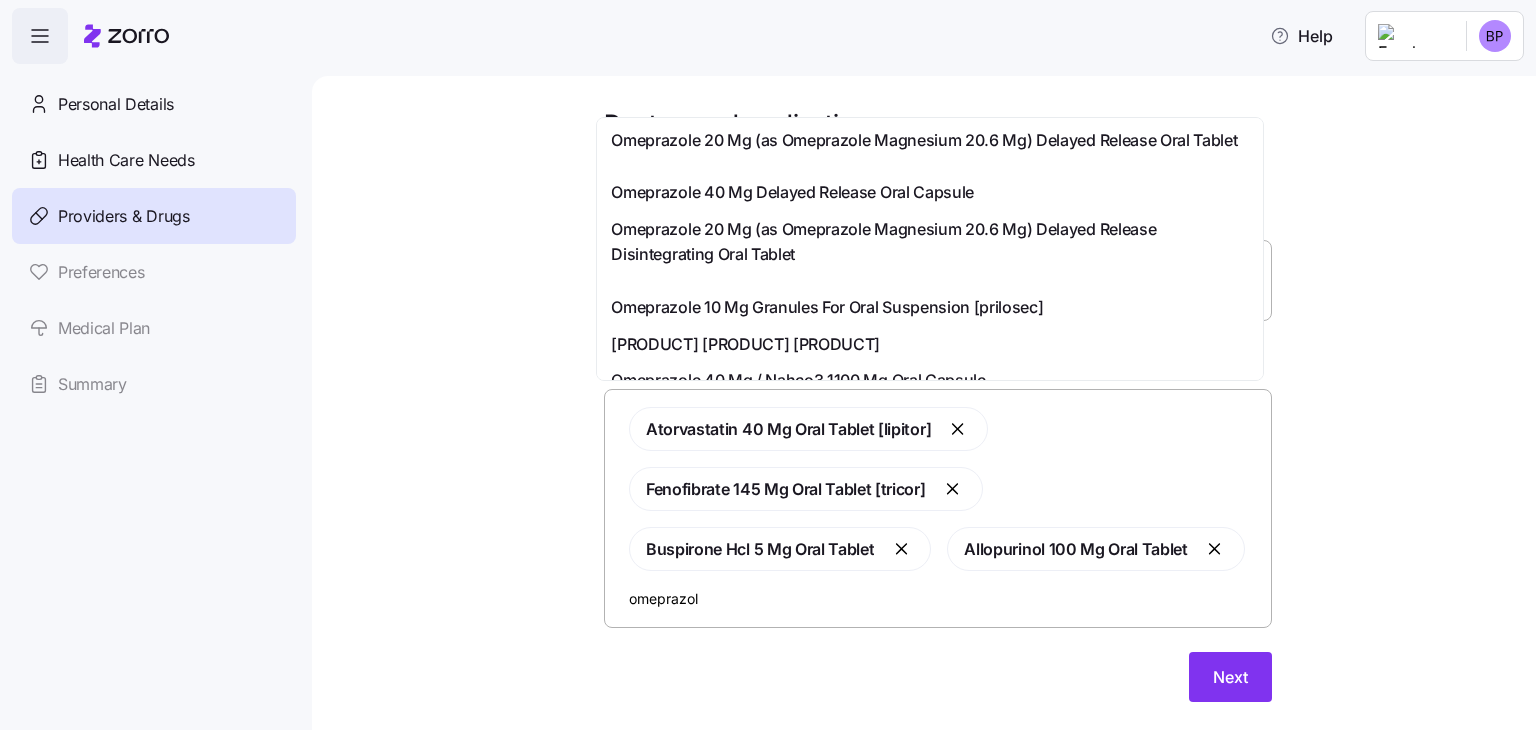 click on "Omeprazole 40 Mg Delayed Release Oral Capsule" at bounding box center (792, 192) 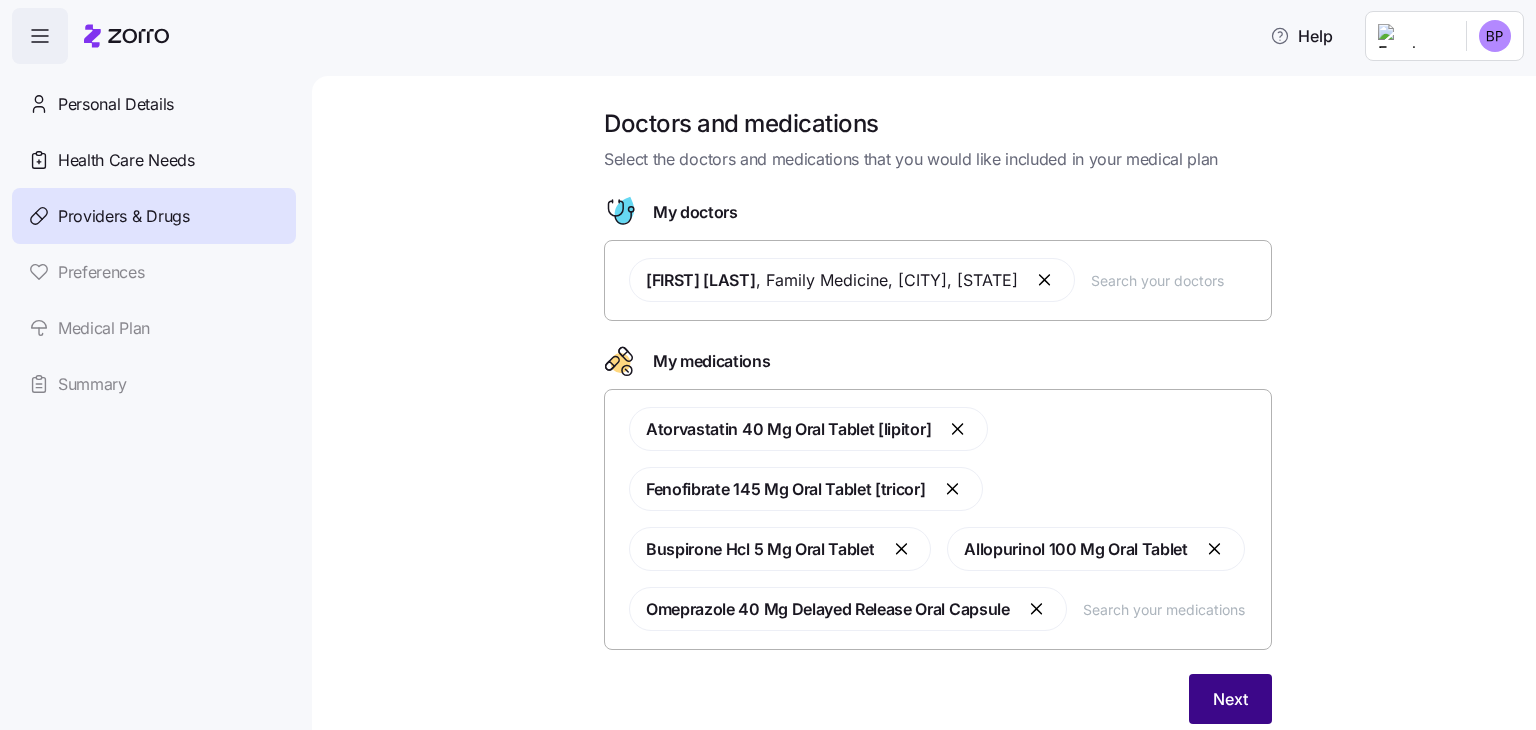 click on "Next" at bounding box center (1230, 699) 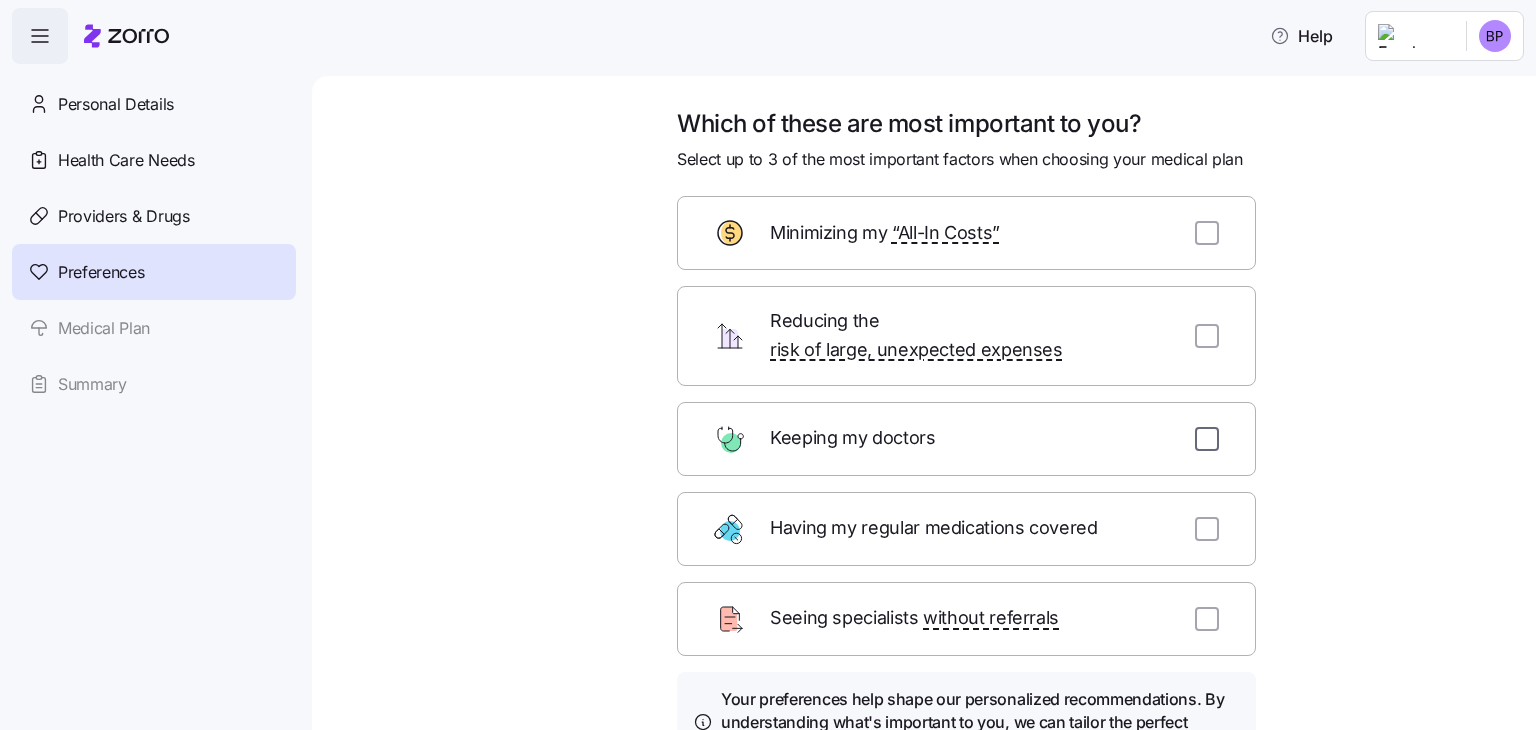 click at bounding box center (1207, 439) 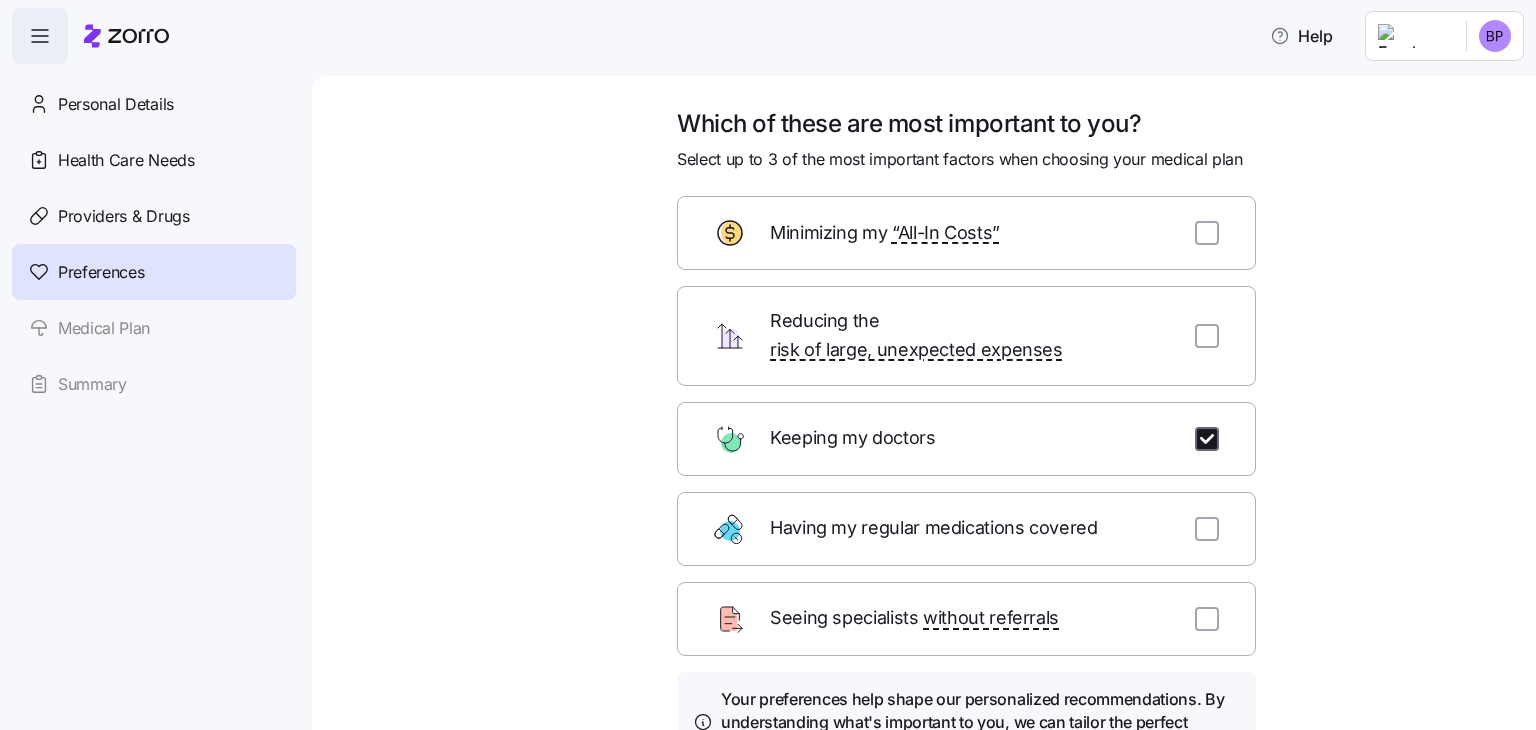 checkbox on "true" 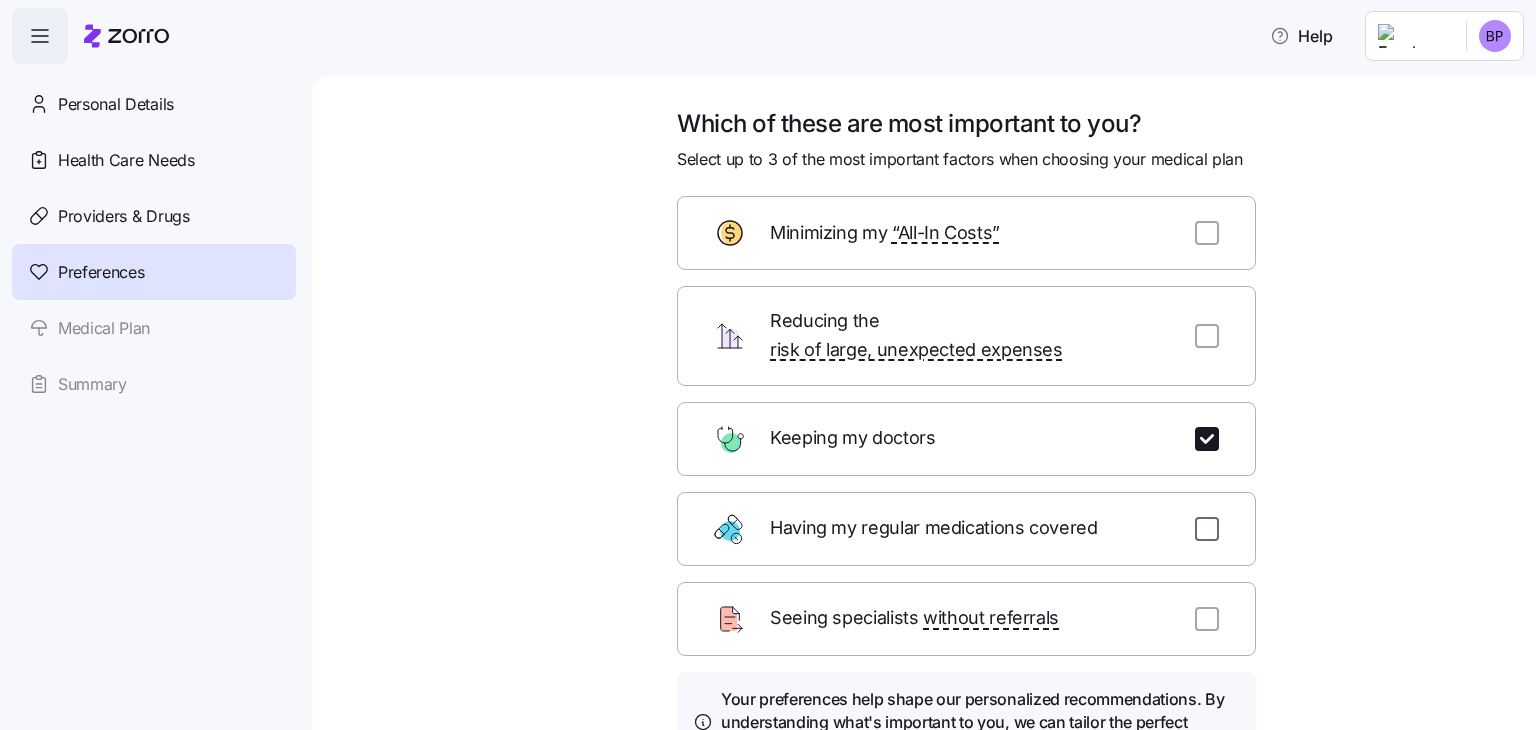click at bounding box center [1207, 529] 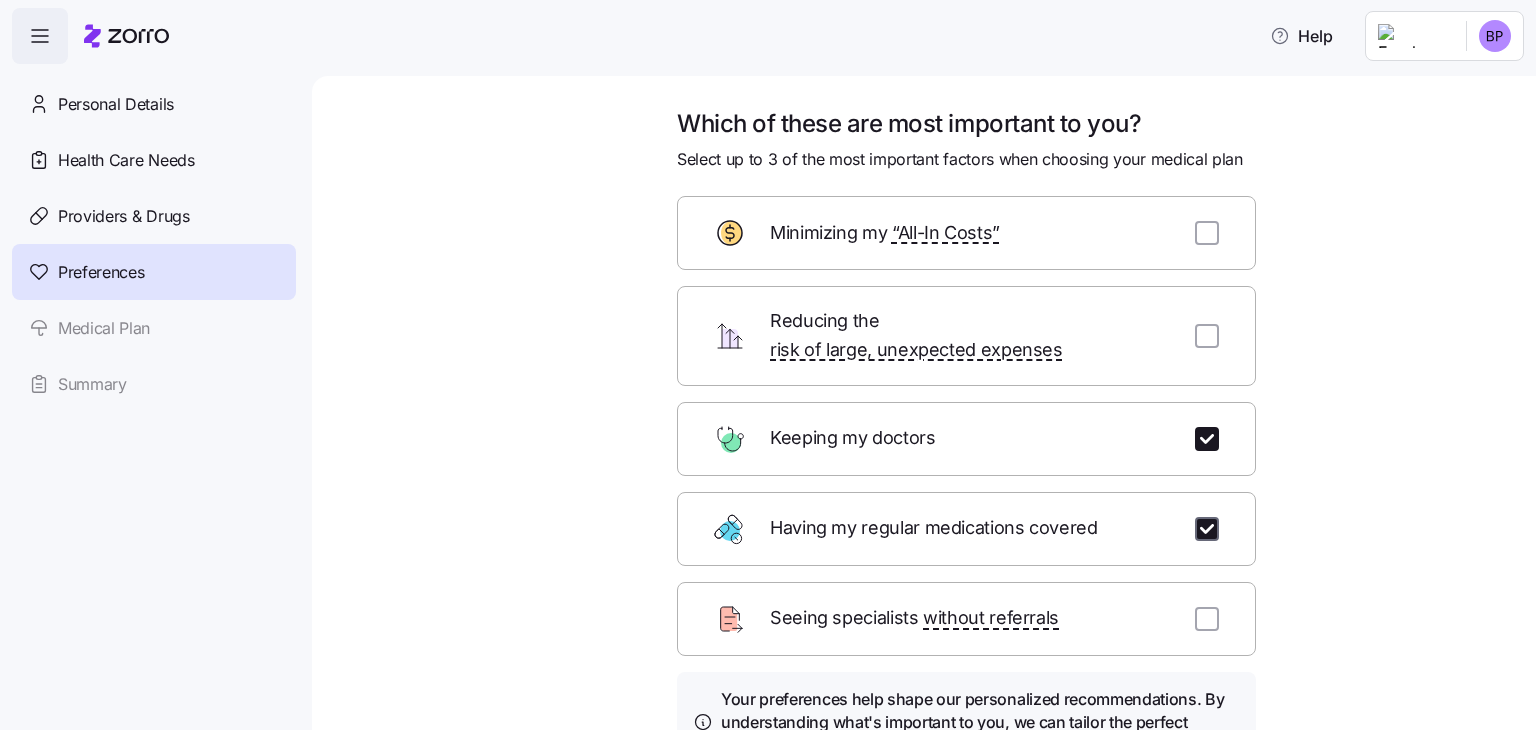 checkbox on "true" 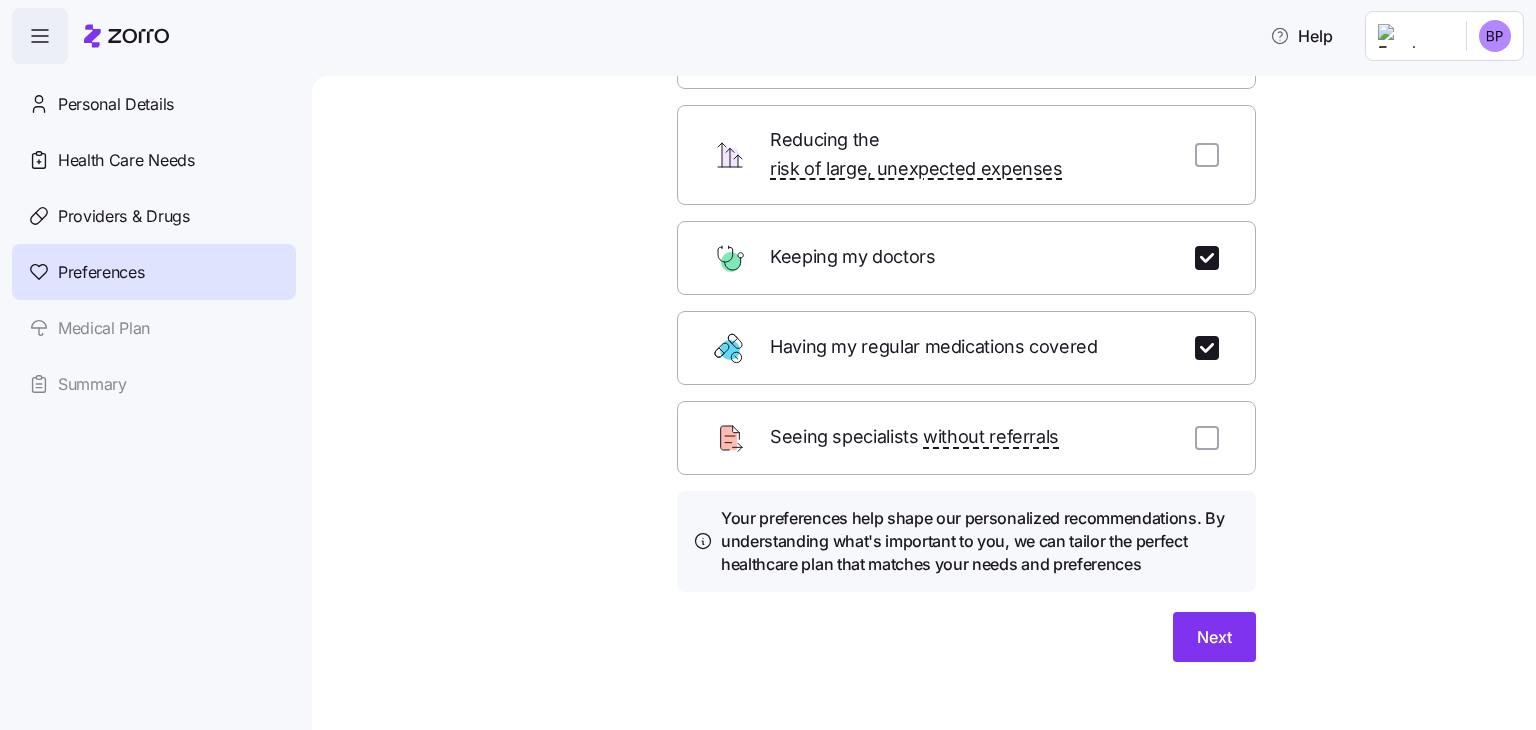 scroll, scrollTop: 182, scrollLeft: 0, axis: vertical 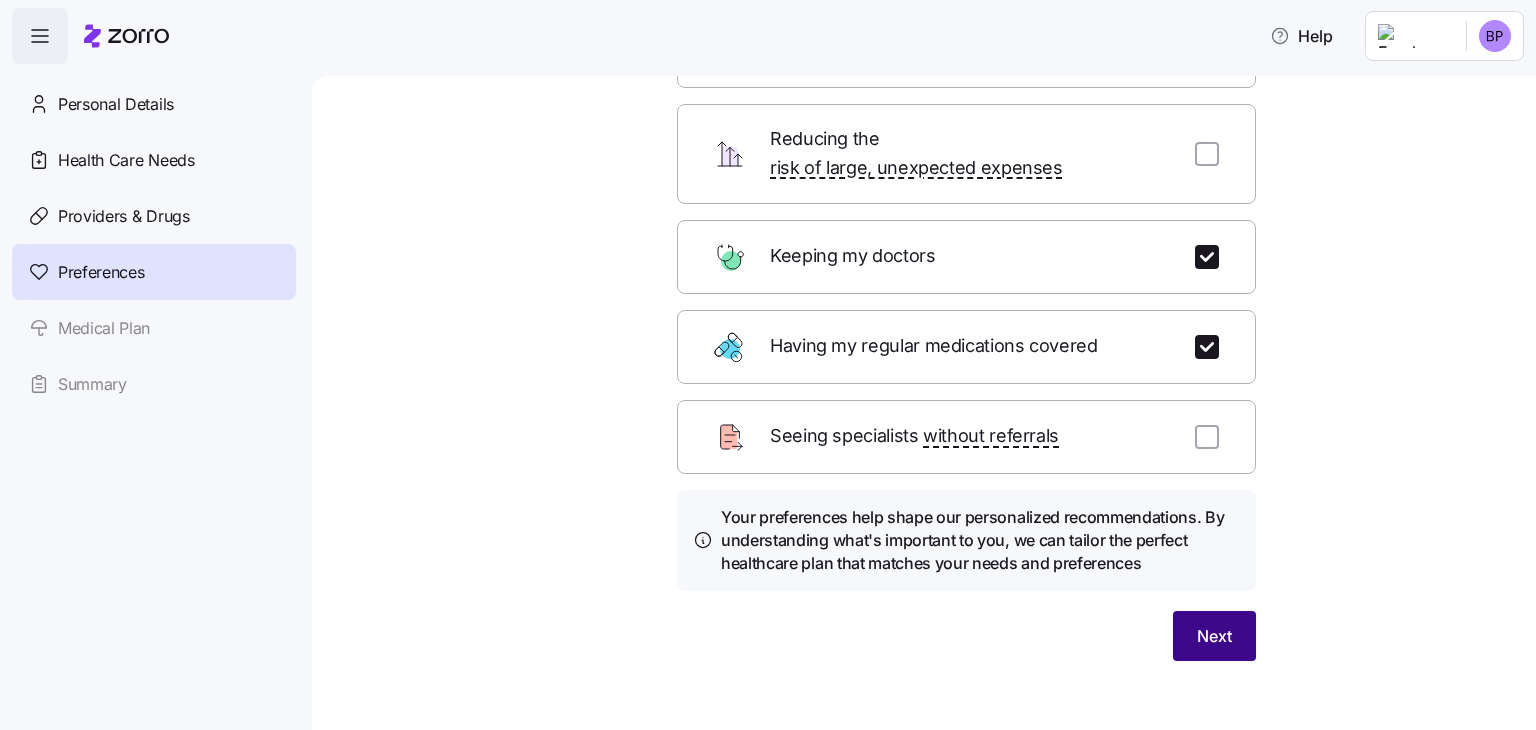 click on "Next" at bounding box center [1214, 636] 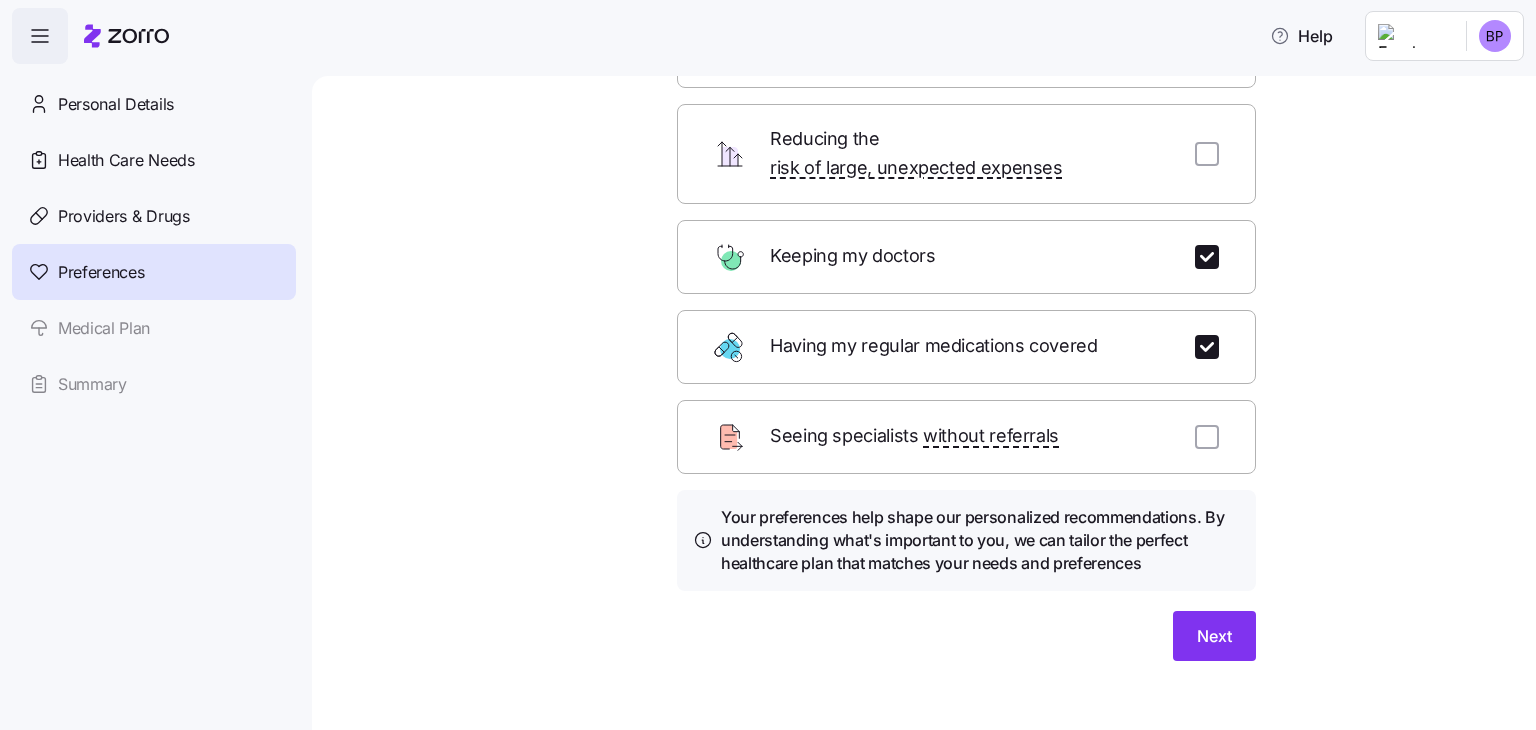 scroll, scrollTop: 0, scrollLeft: 0, axis: both 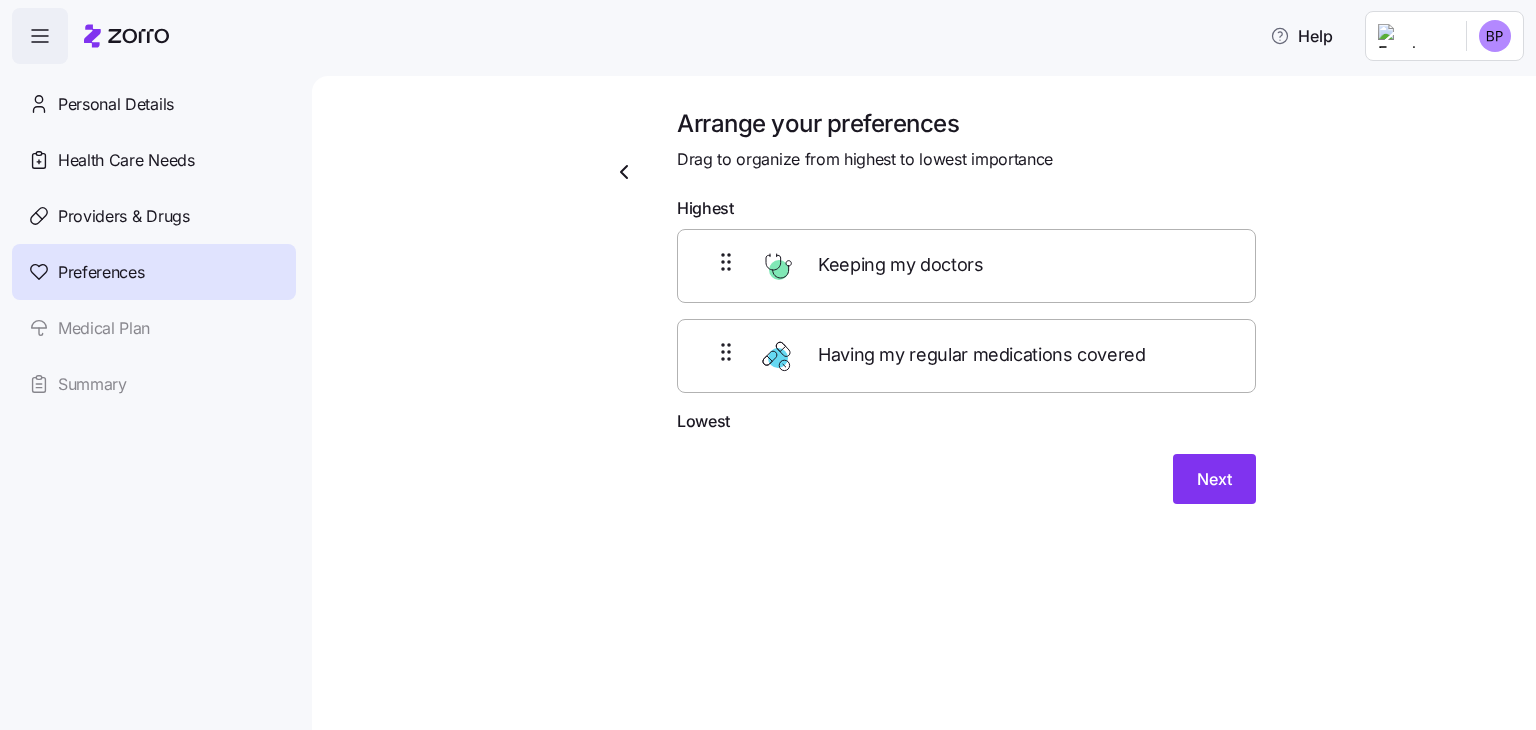 click 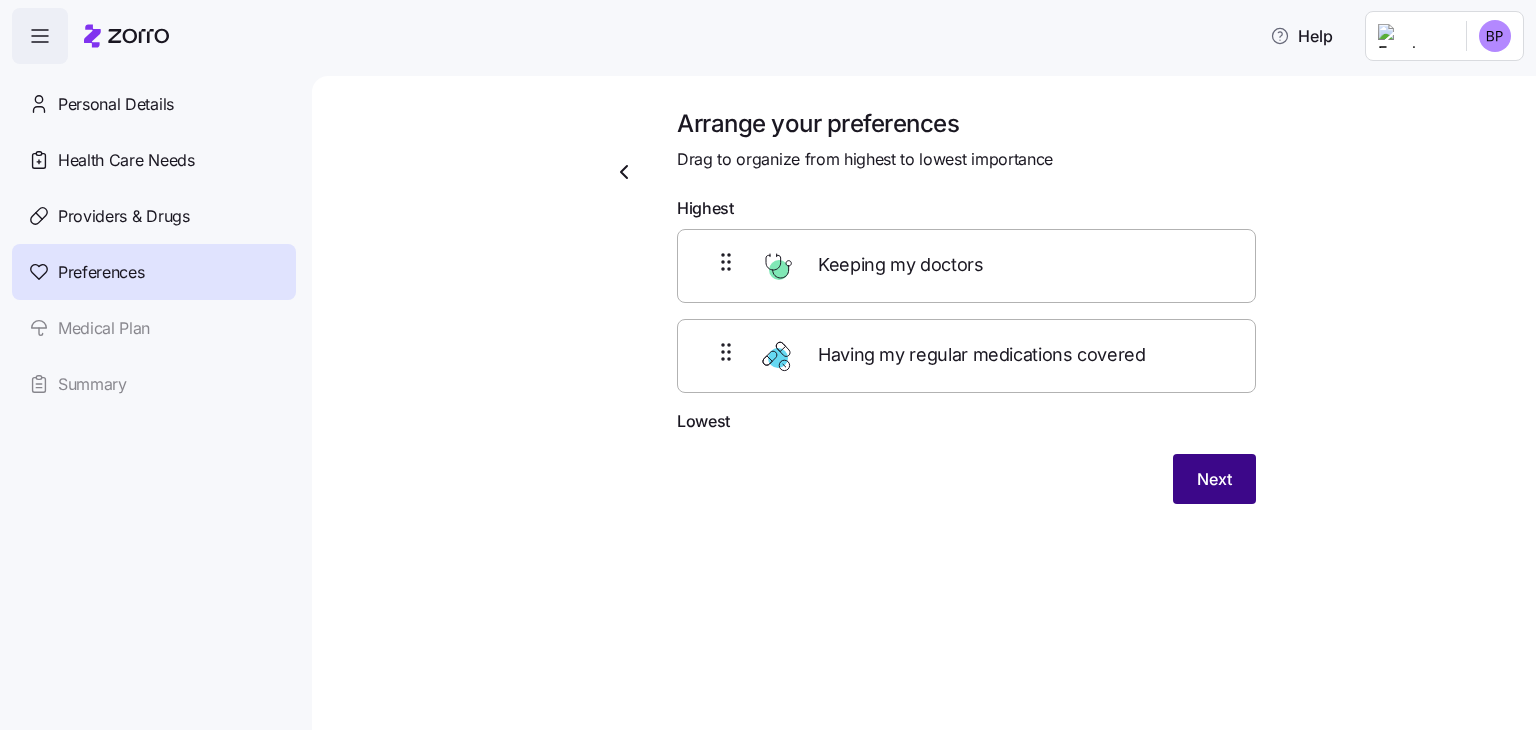 click on "Next" at bounding box center (1214, 479) 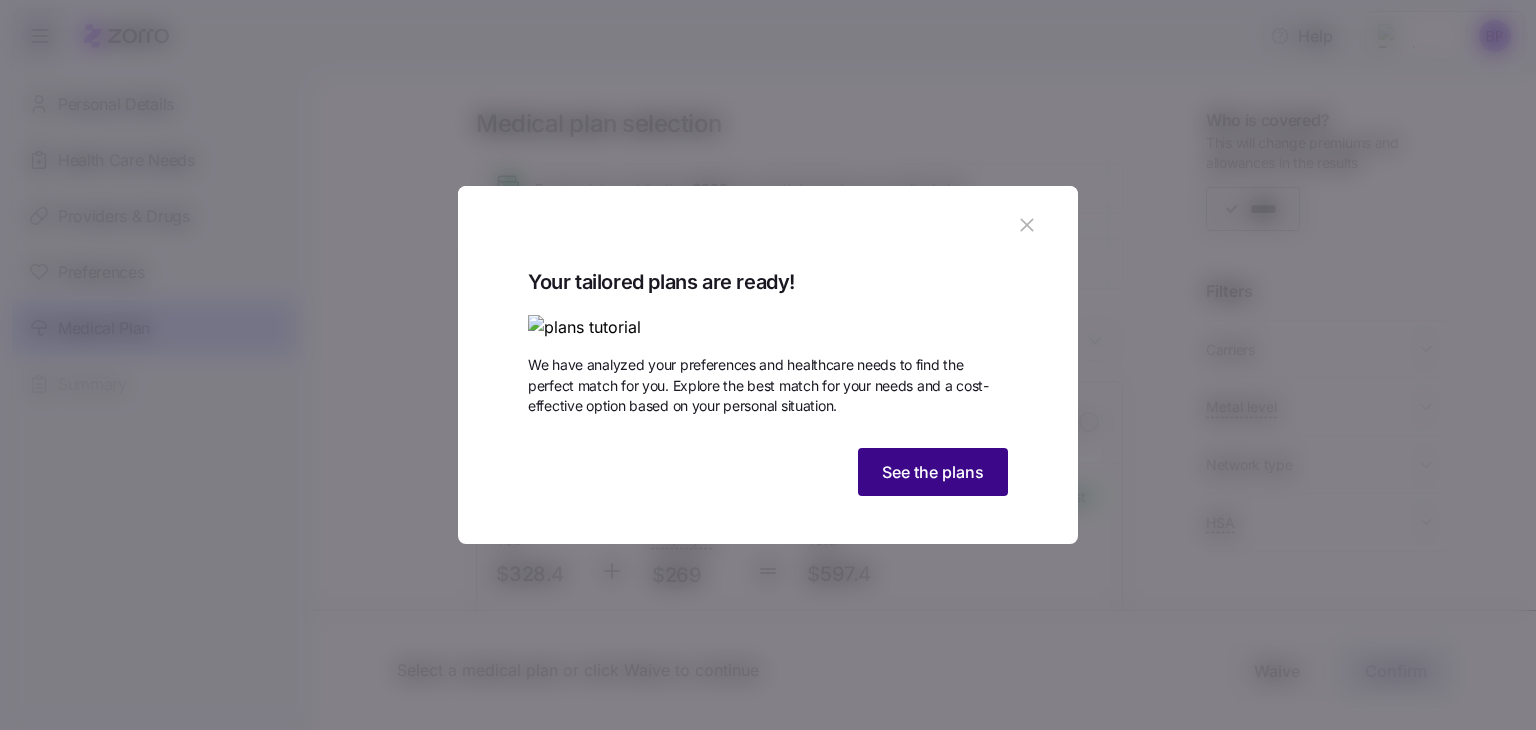 click on "See the plans" at bounding box center (933, 472) 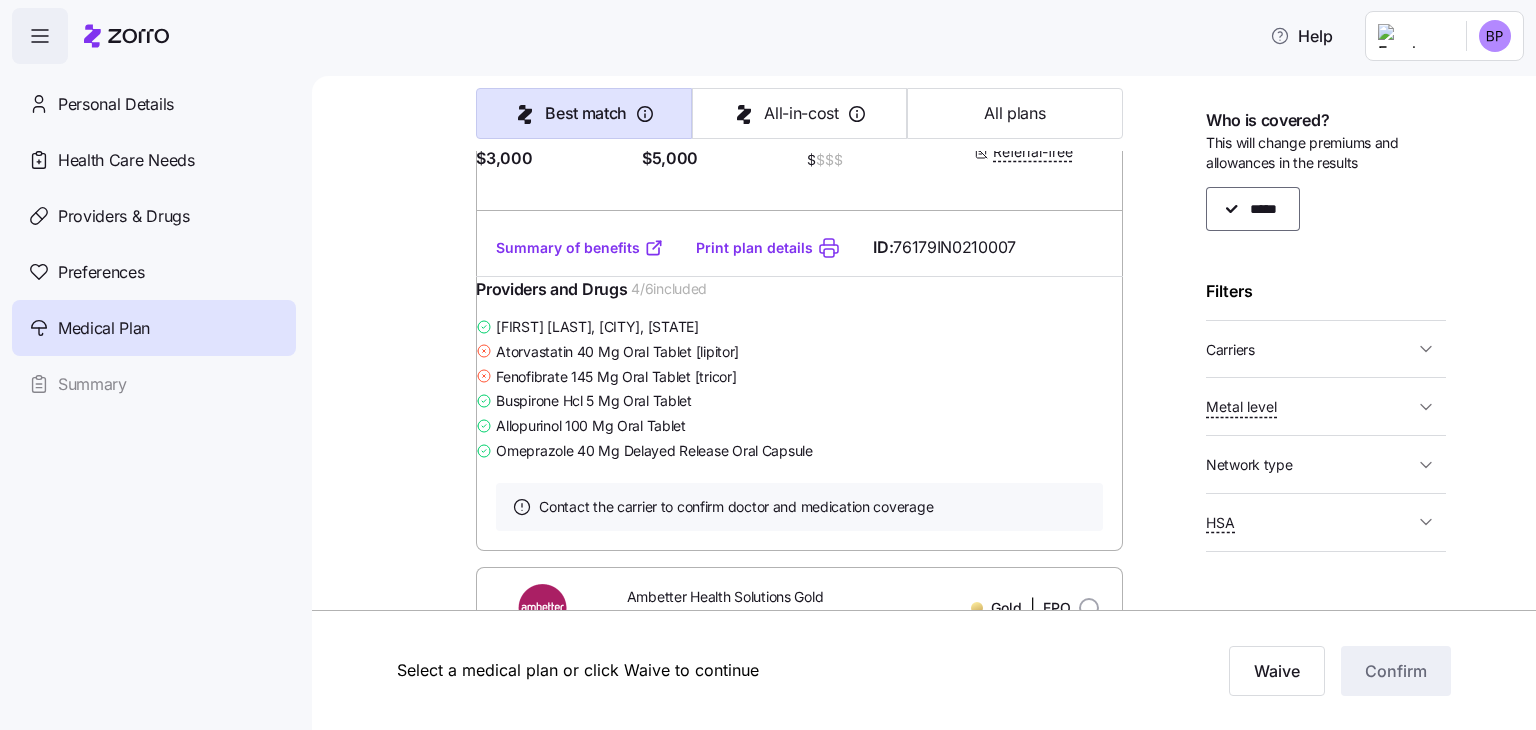scroll, scrollTop: 2900, scrollLeft: 0, axis: vertical 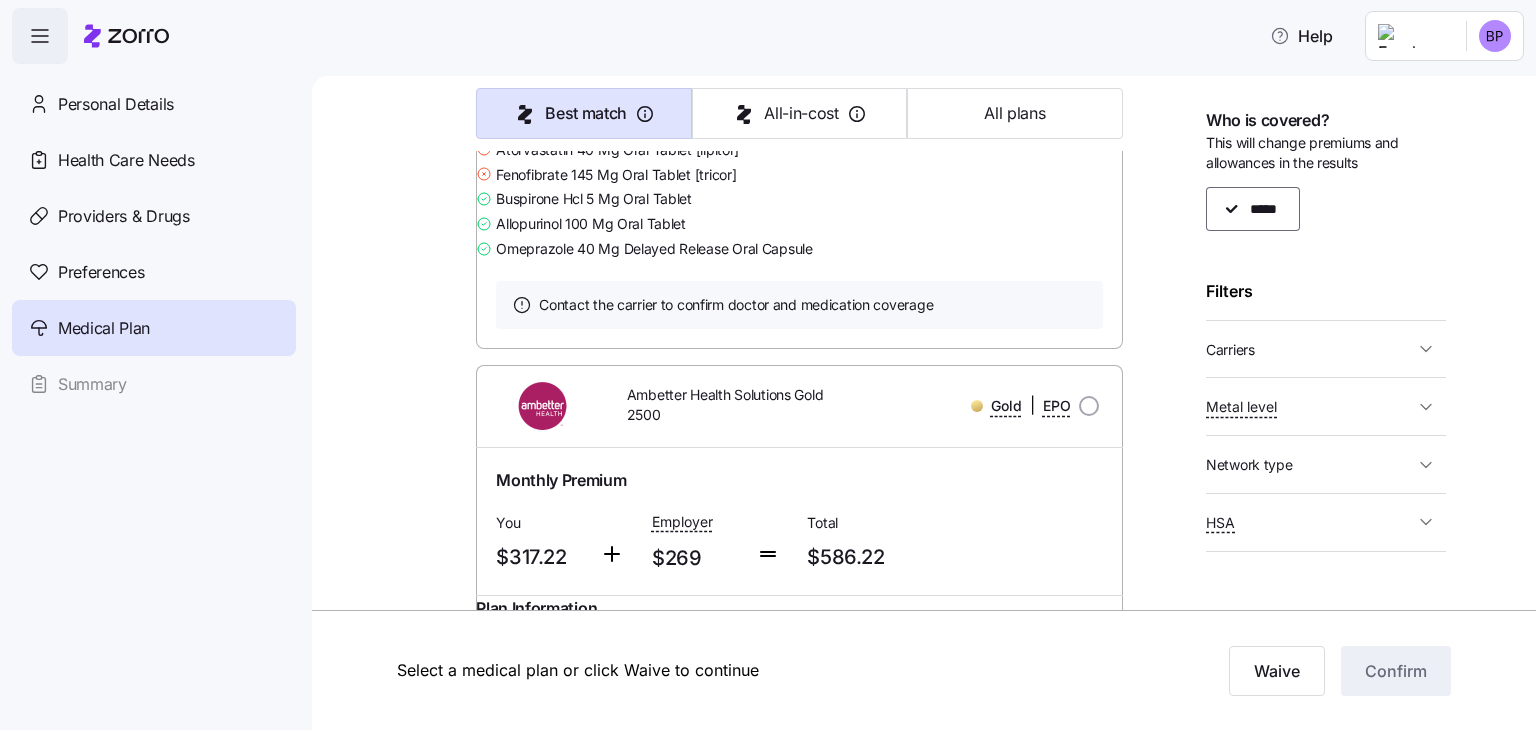 click 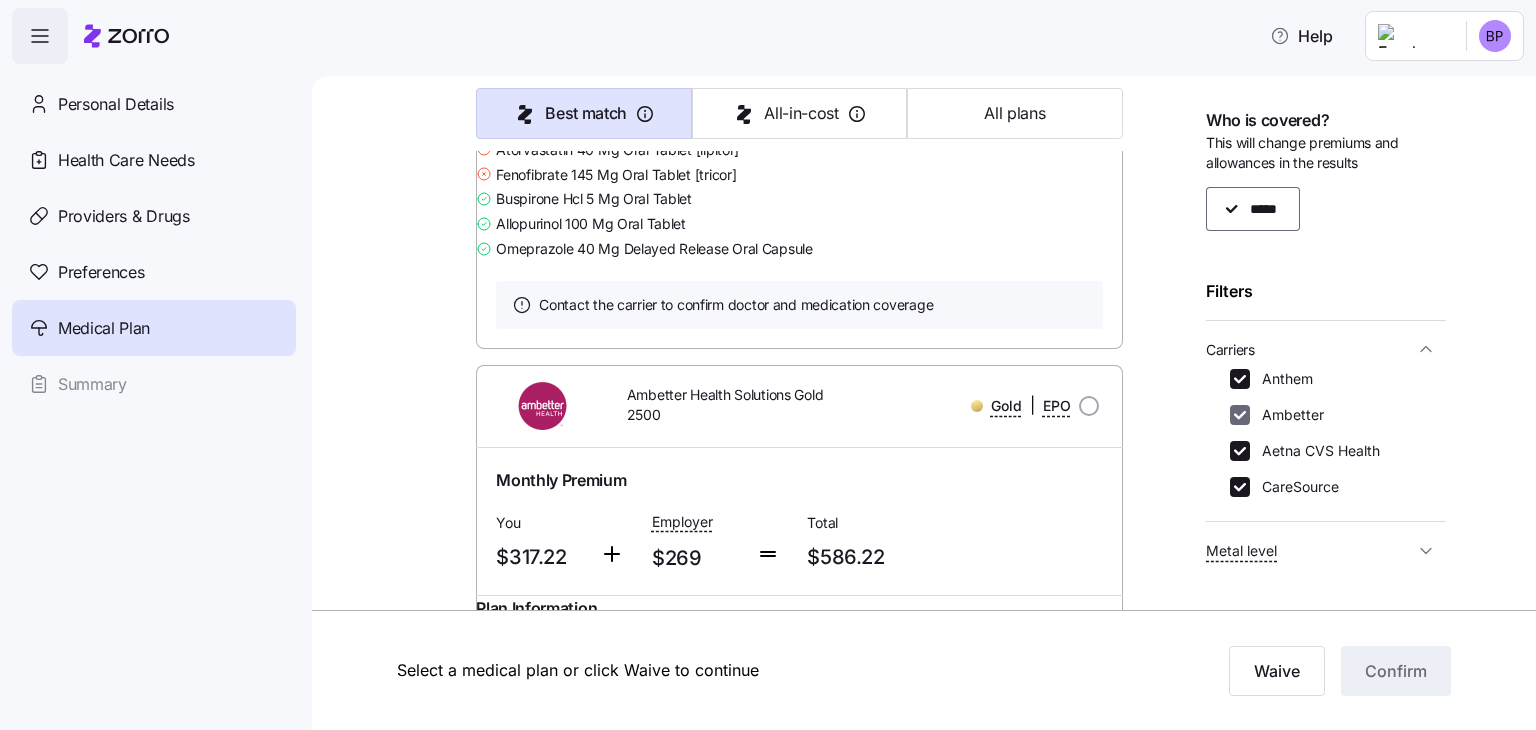 click on "Ambetter" at bounding box center [1240, 415] 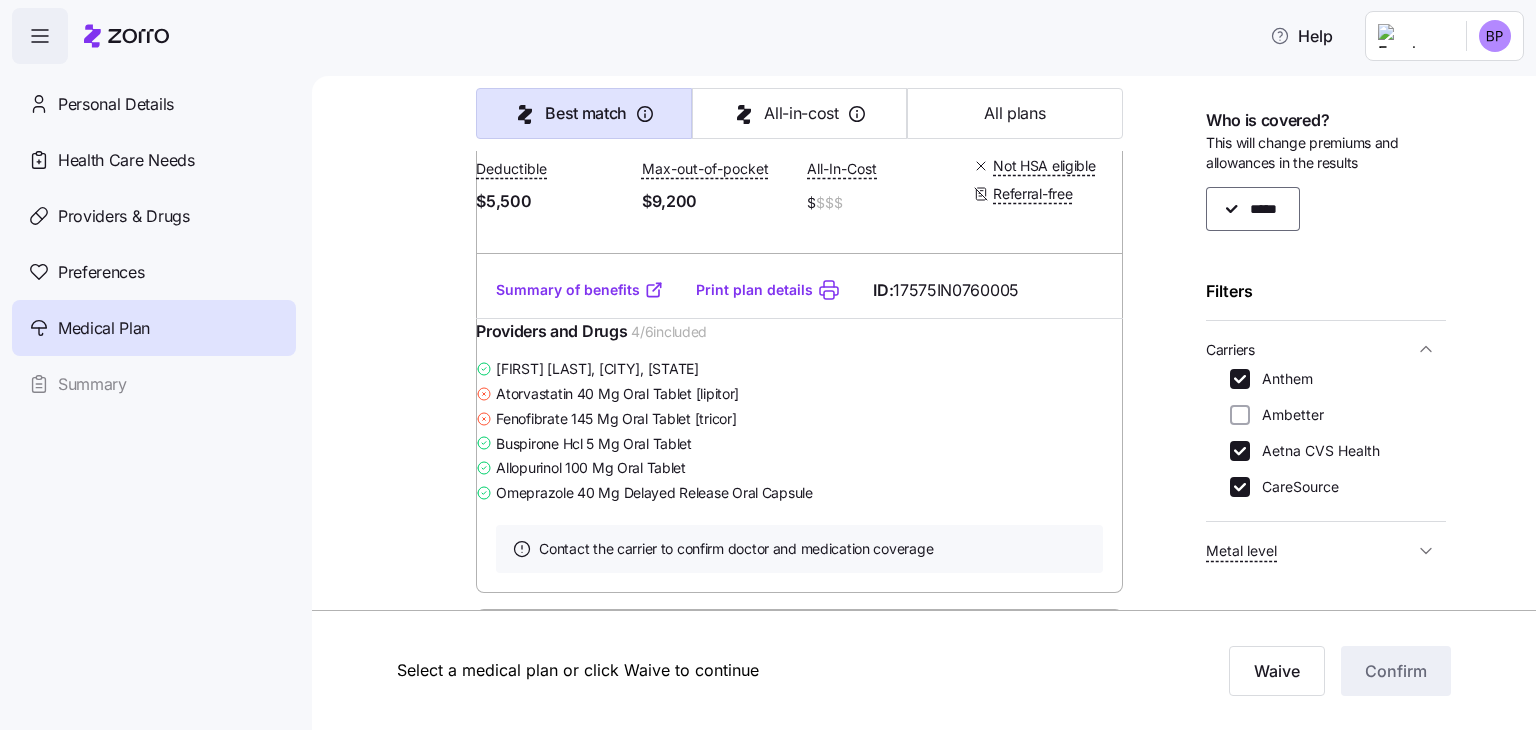 scroll, scrollTop: 5000, scrollLeft: 0, axis: vertical 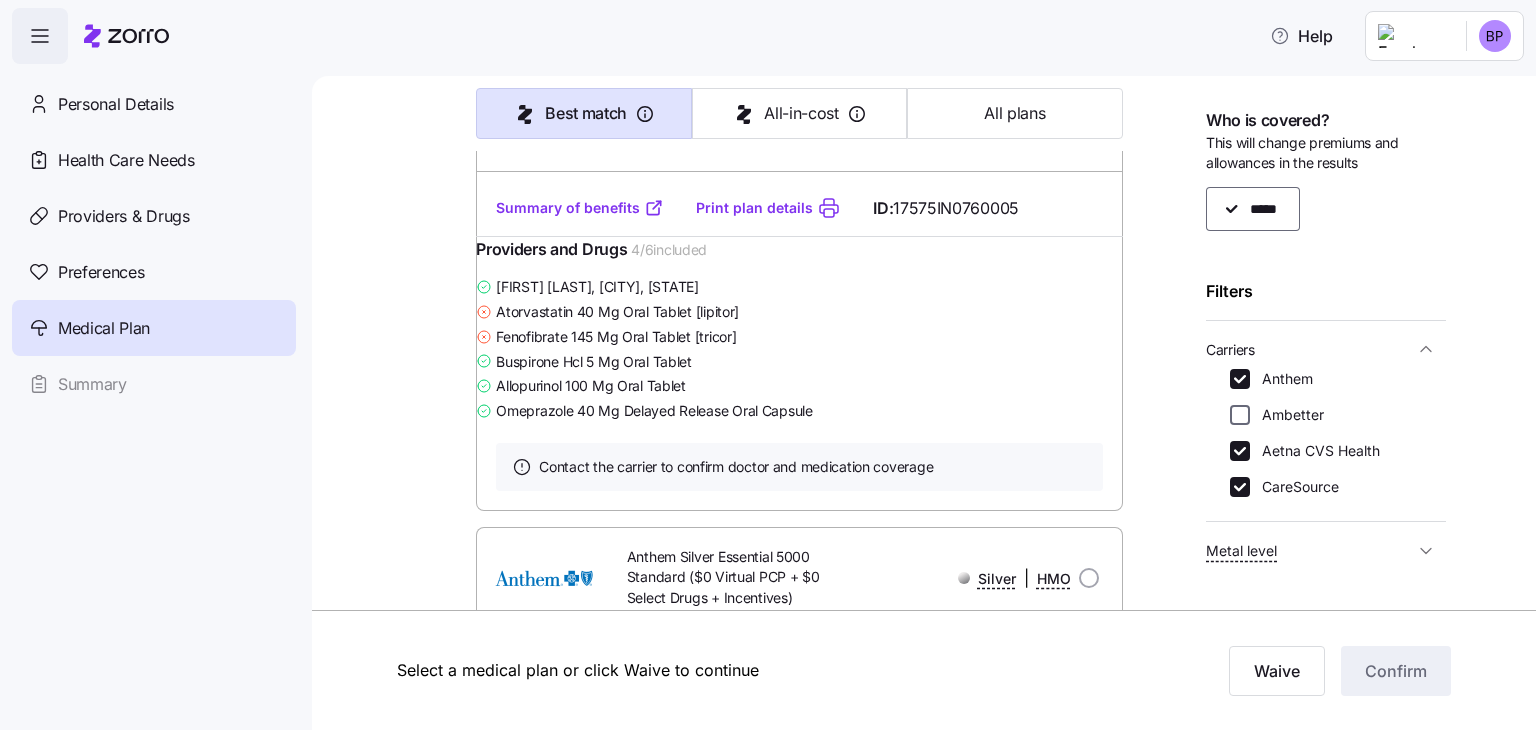 click on "Ambetter" at bounding box center (1240, 415) 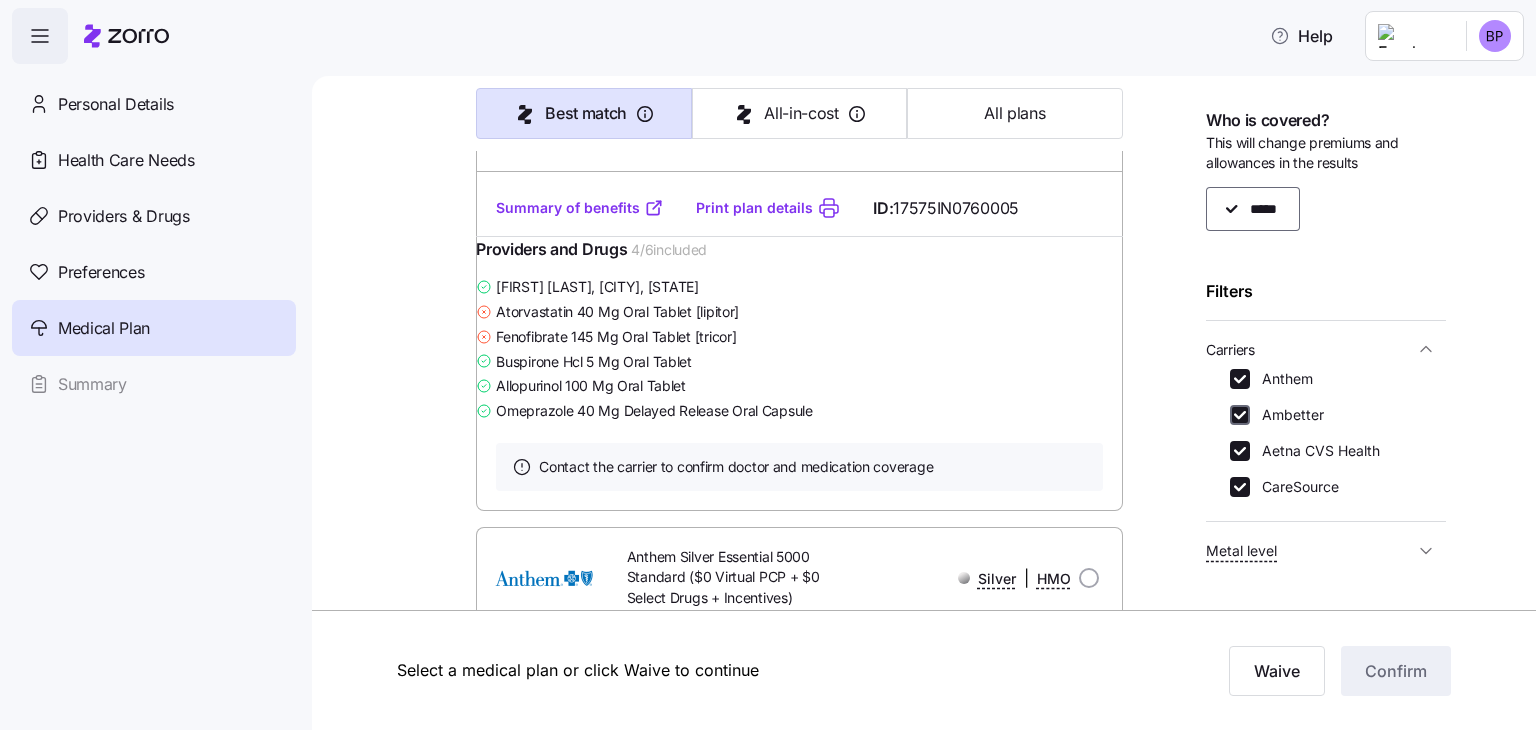 checkbox on "true" 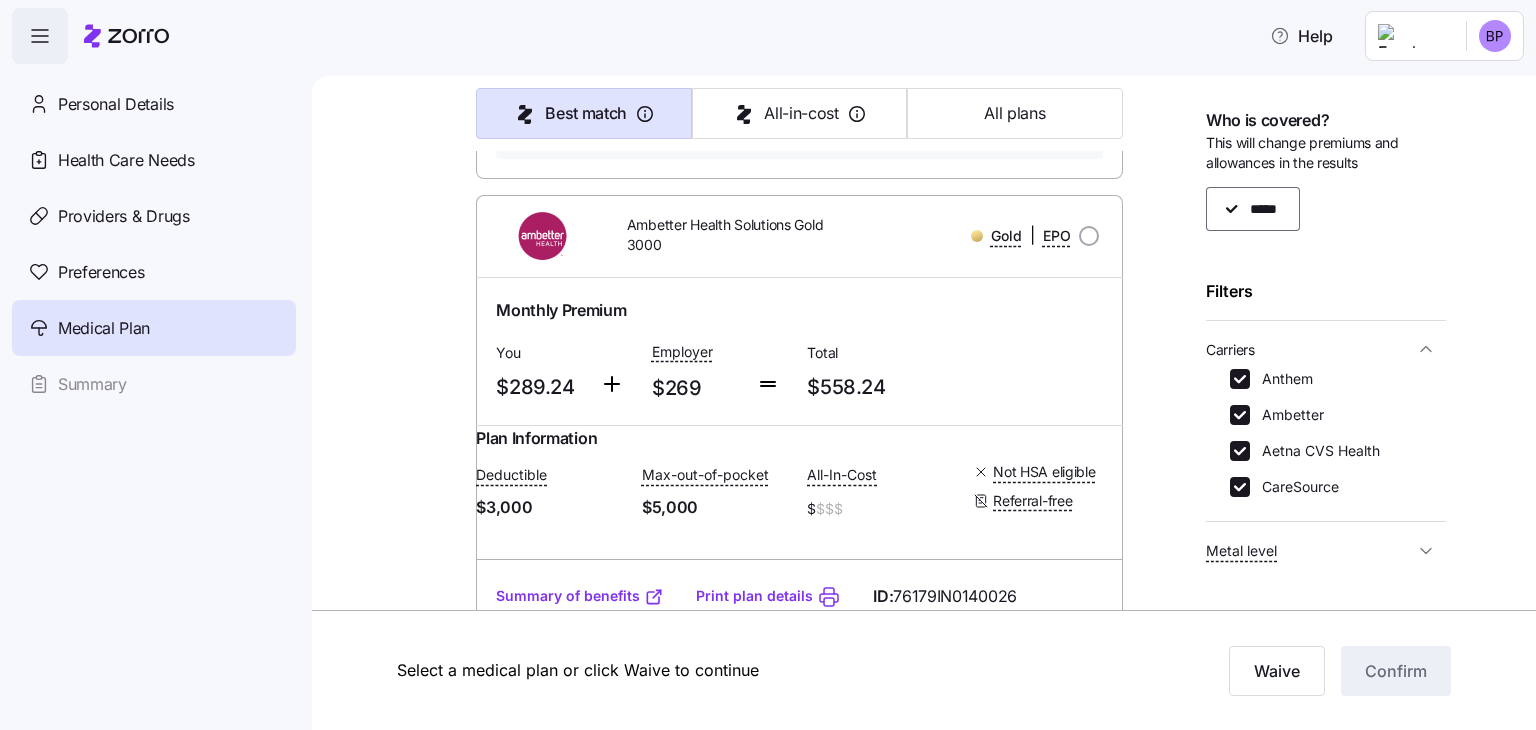 scroll, scrollTop: 900, scrollLeft: 0, axis: vertical 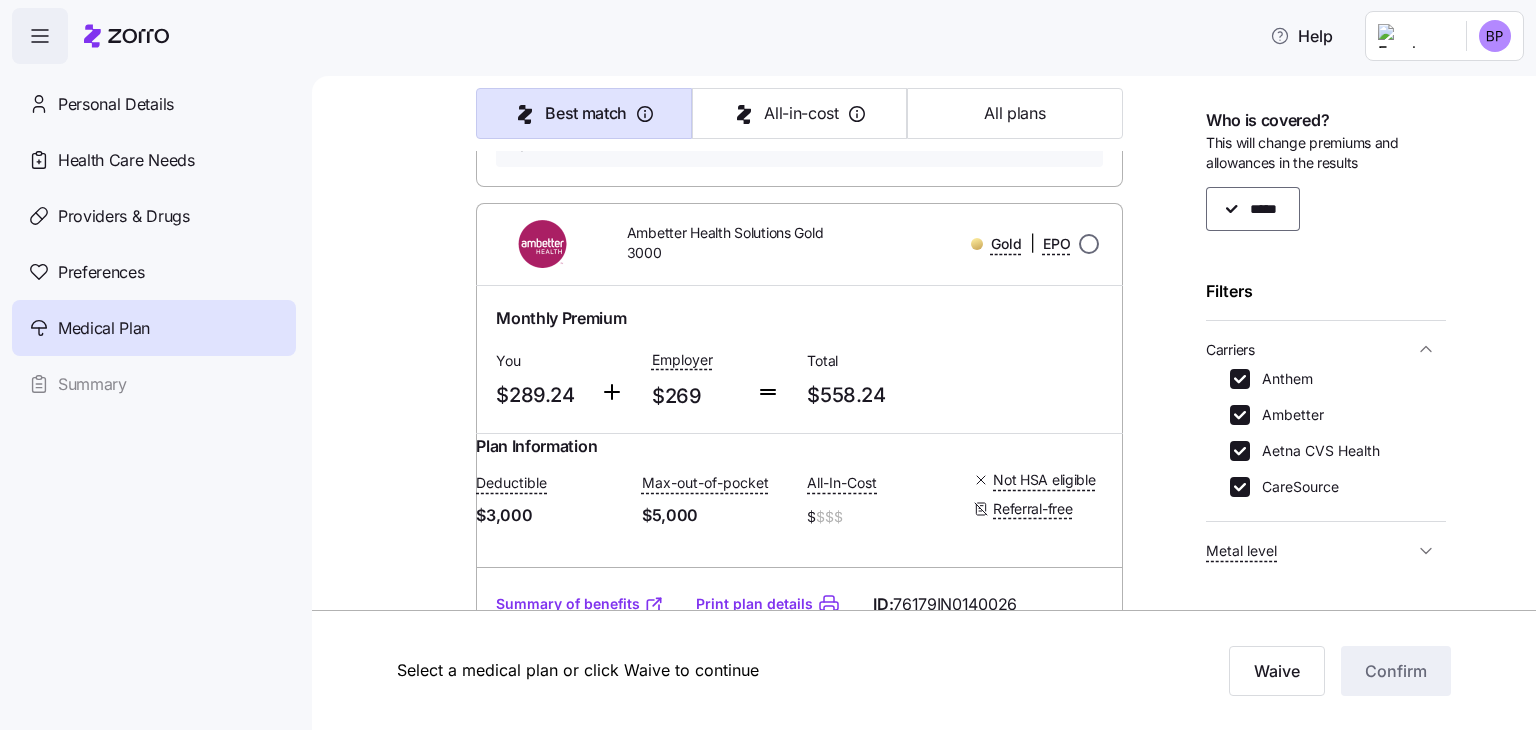 click at bounding box center (1089, 244) 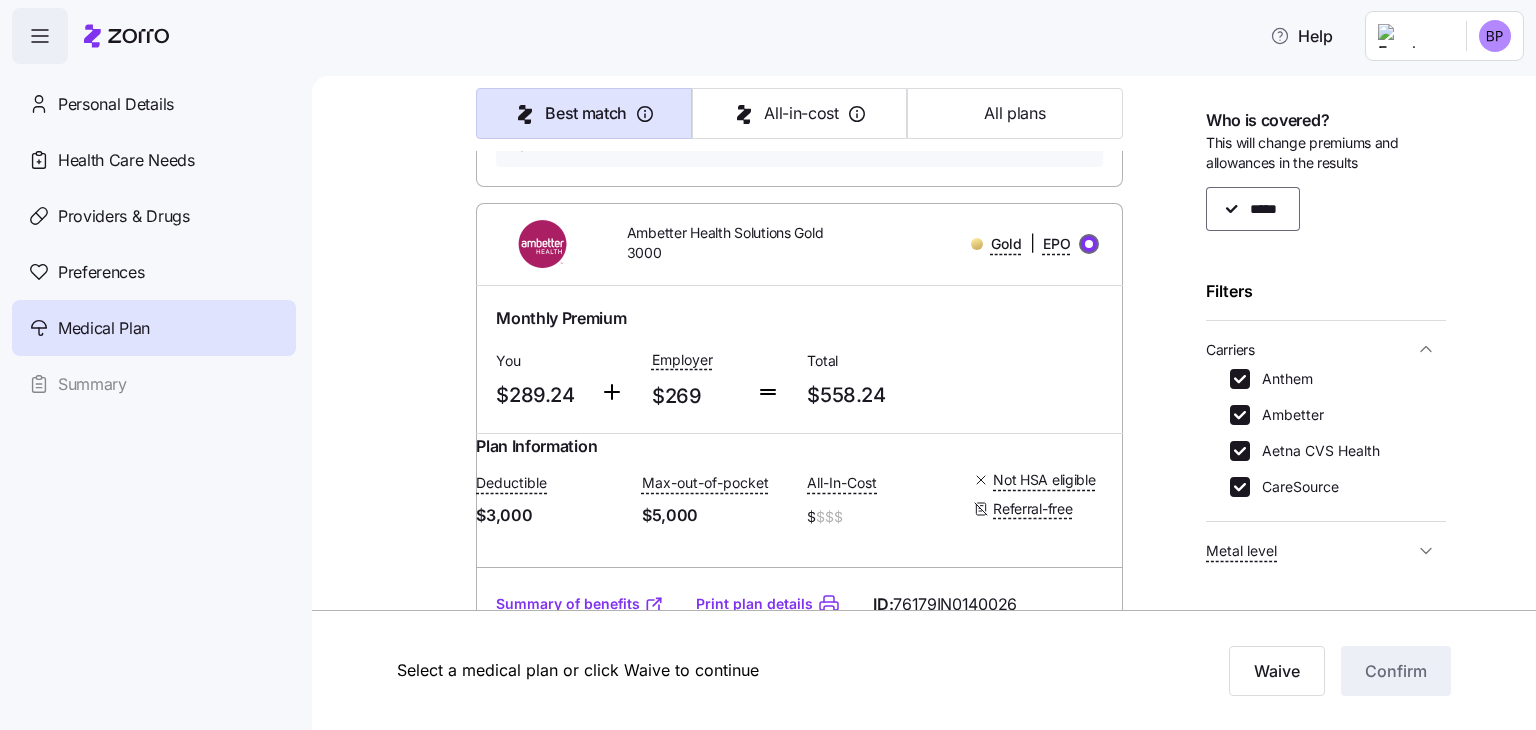 radio on "true" 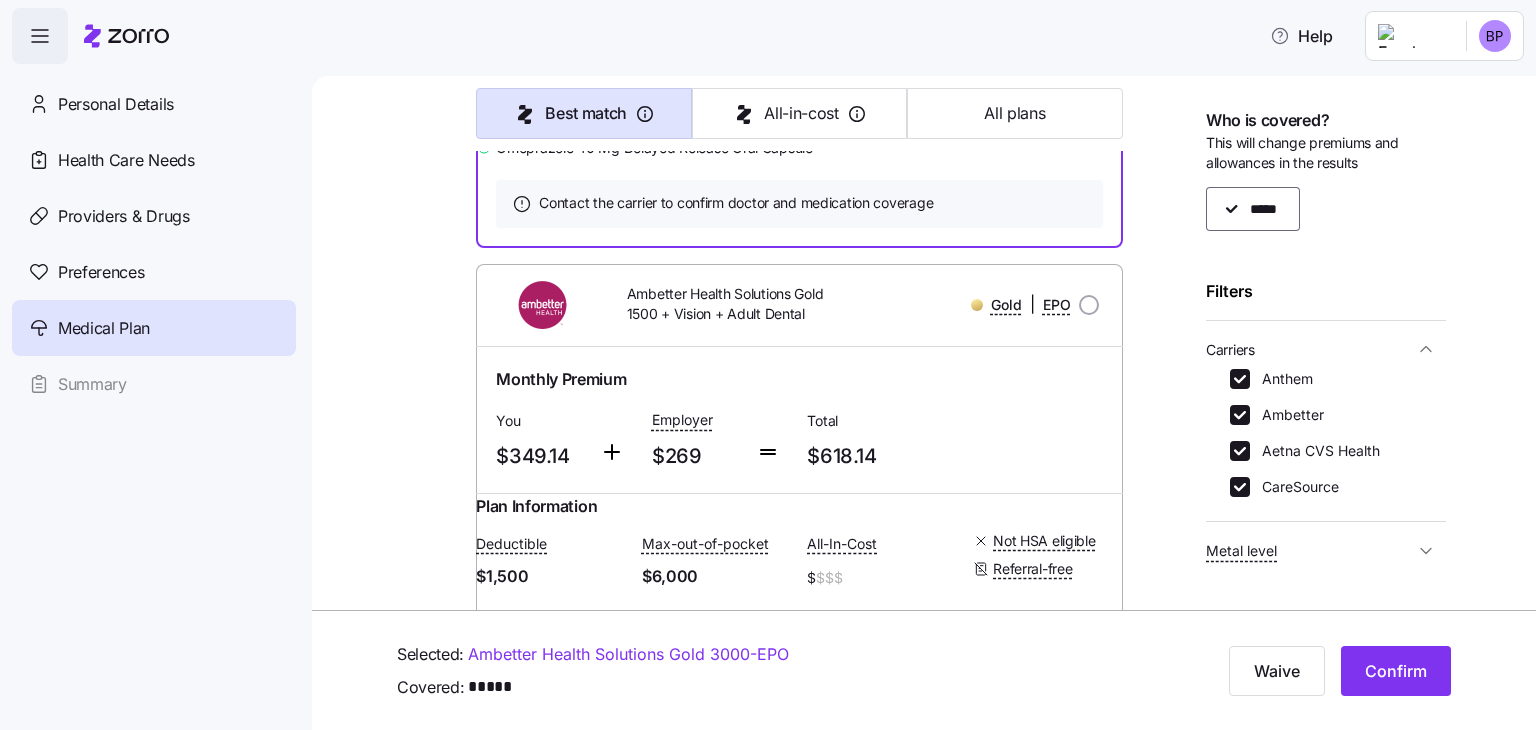 scroll, scrollTop: 1300, scrollLeft: 0, axis: vertical 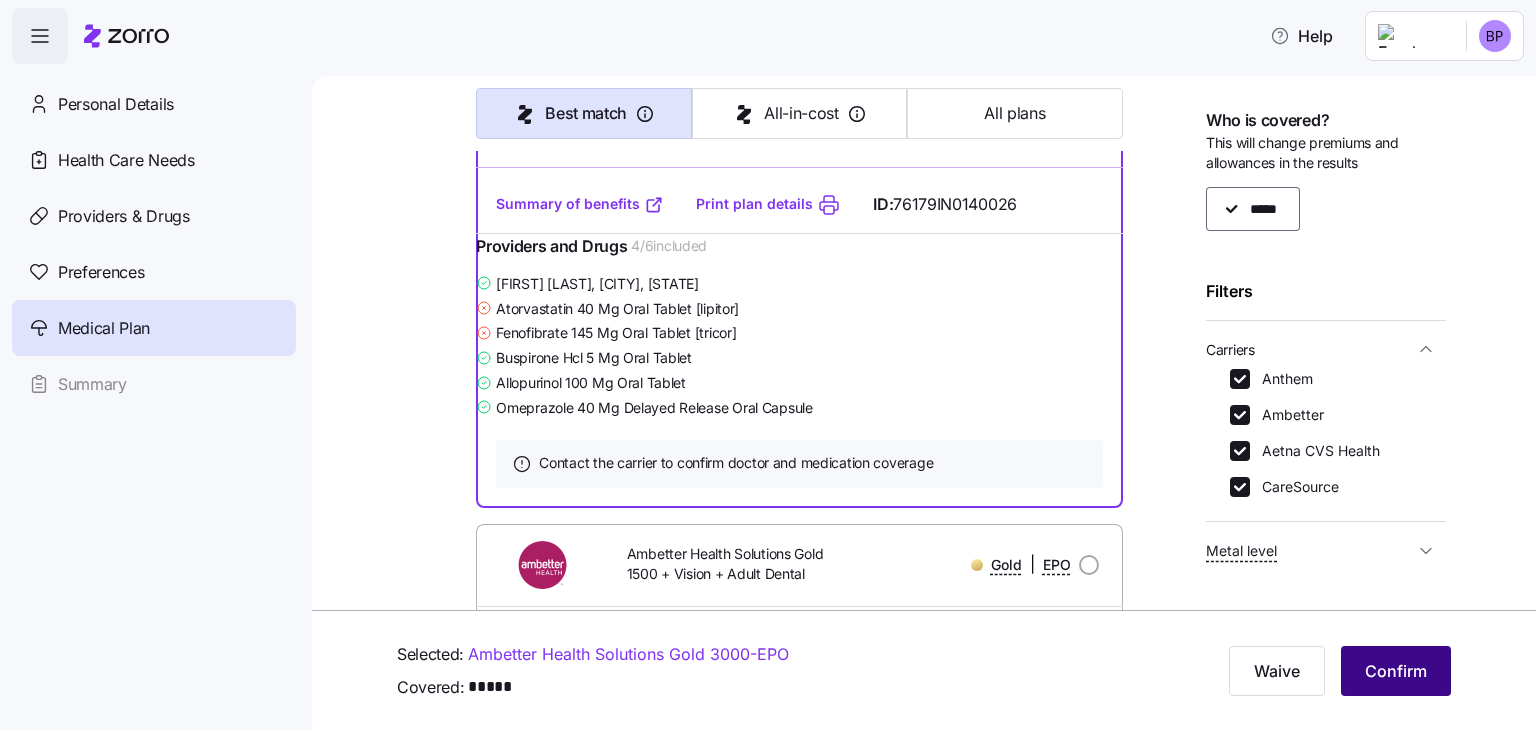 click on "Confirm" at bounding box center [1396, 671] 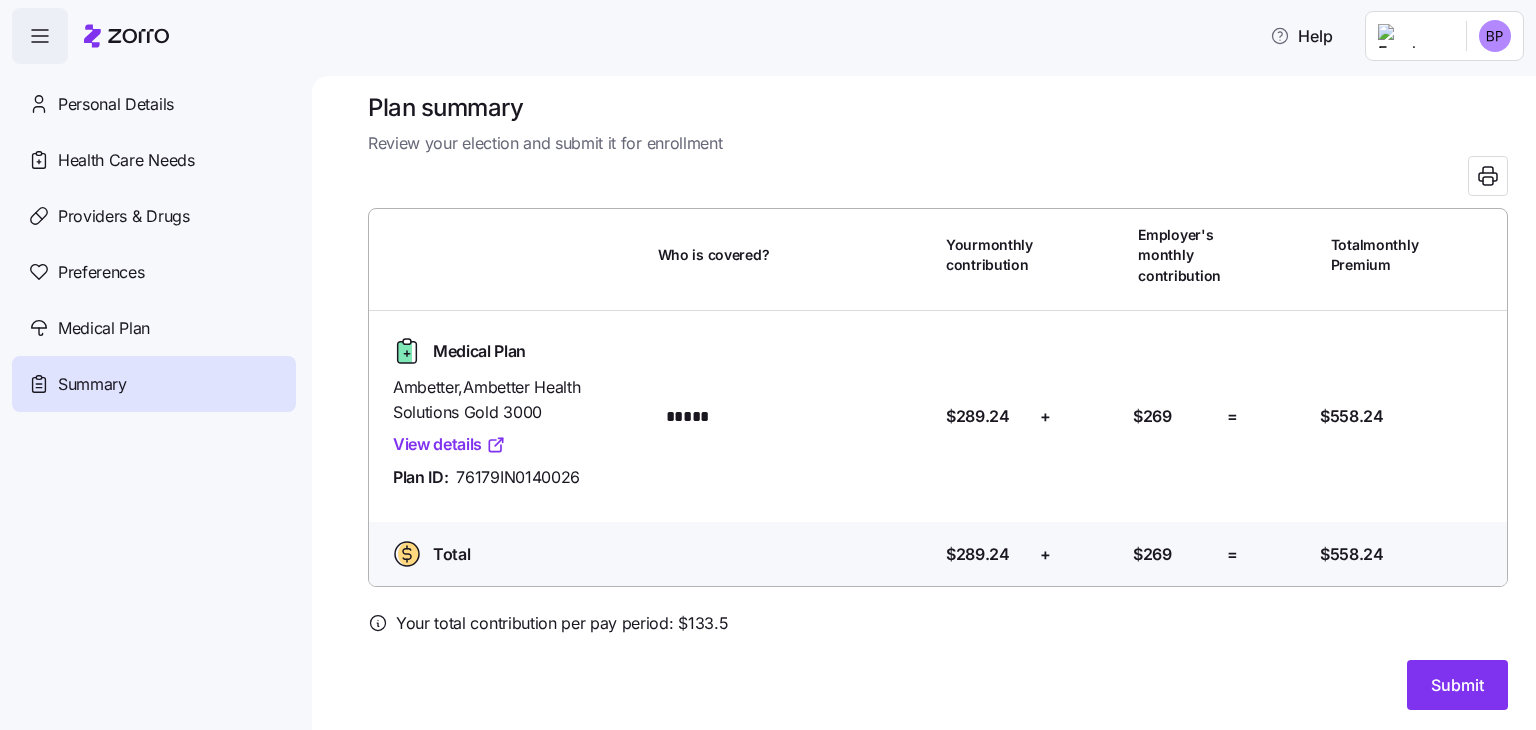 scroll, scrollTop: 20, scrollLeft: 0, axis: vertical 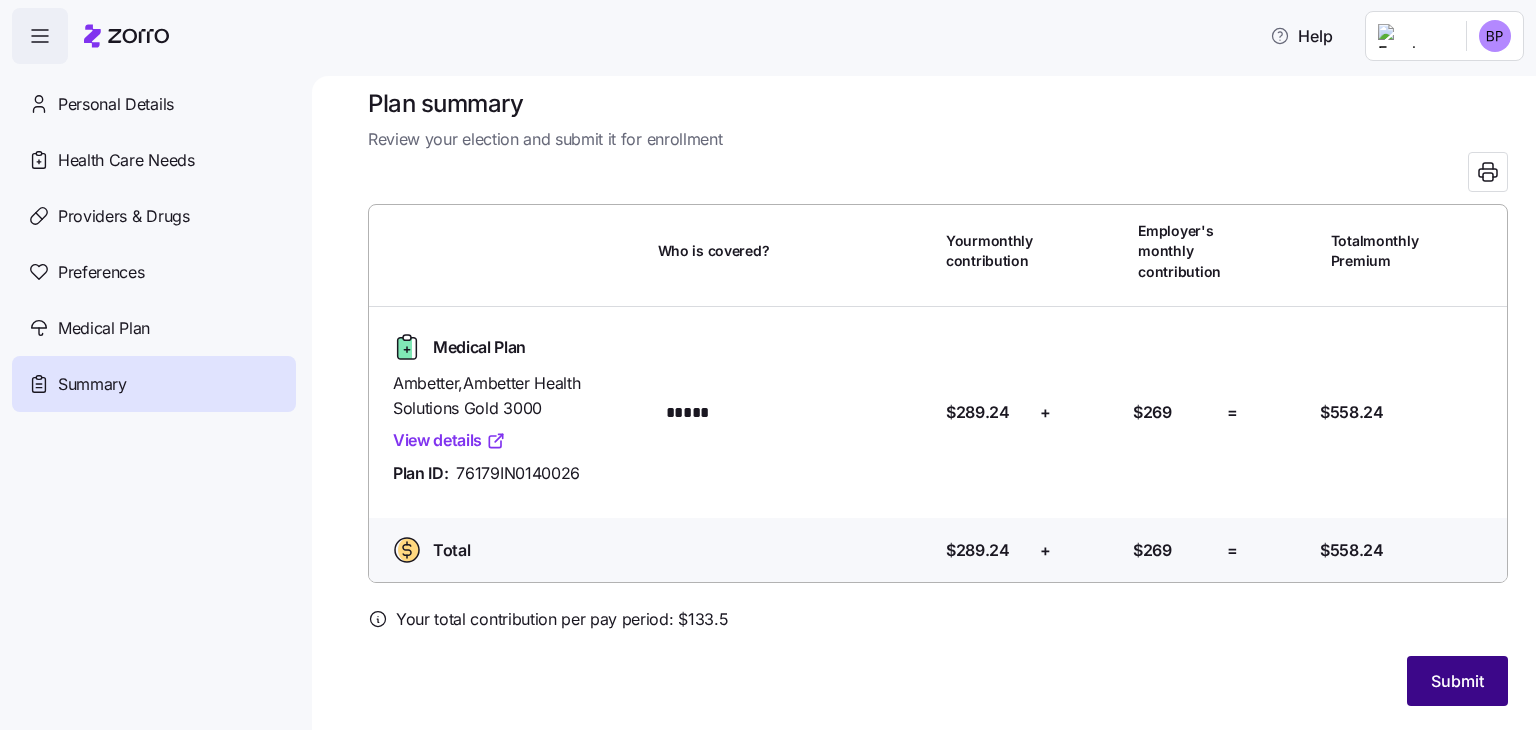 click on "Submit" at bounding box center (1457, 681) 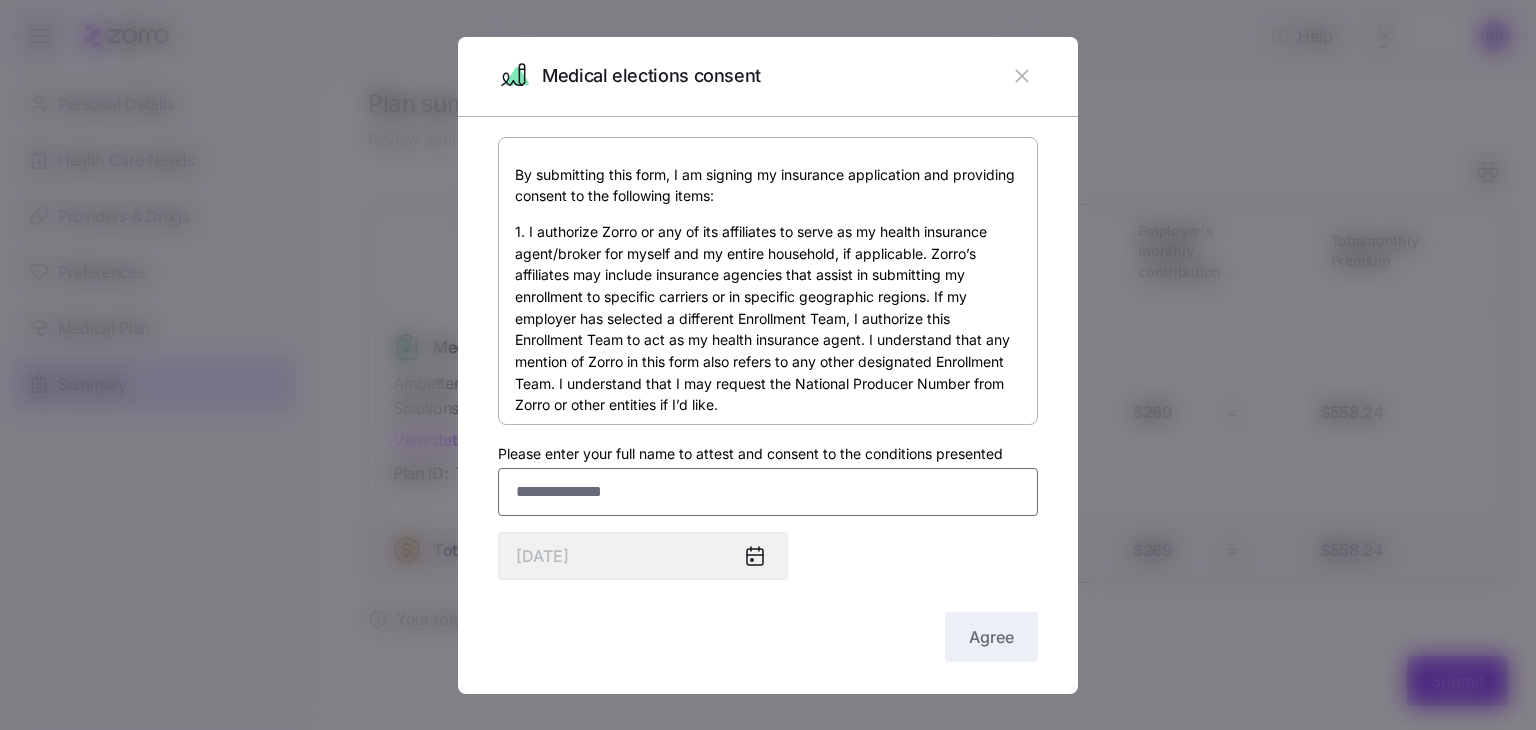 click on "Please enter your full name to attest and consent to the conditions presented" at bounding box center (768, 492) 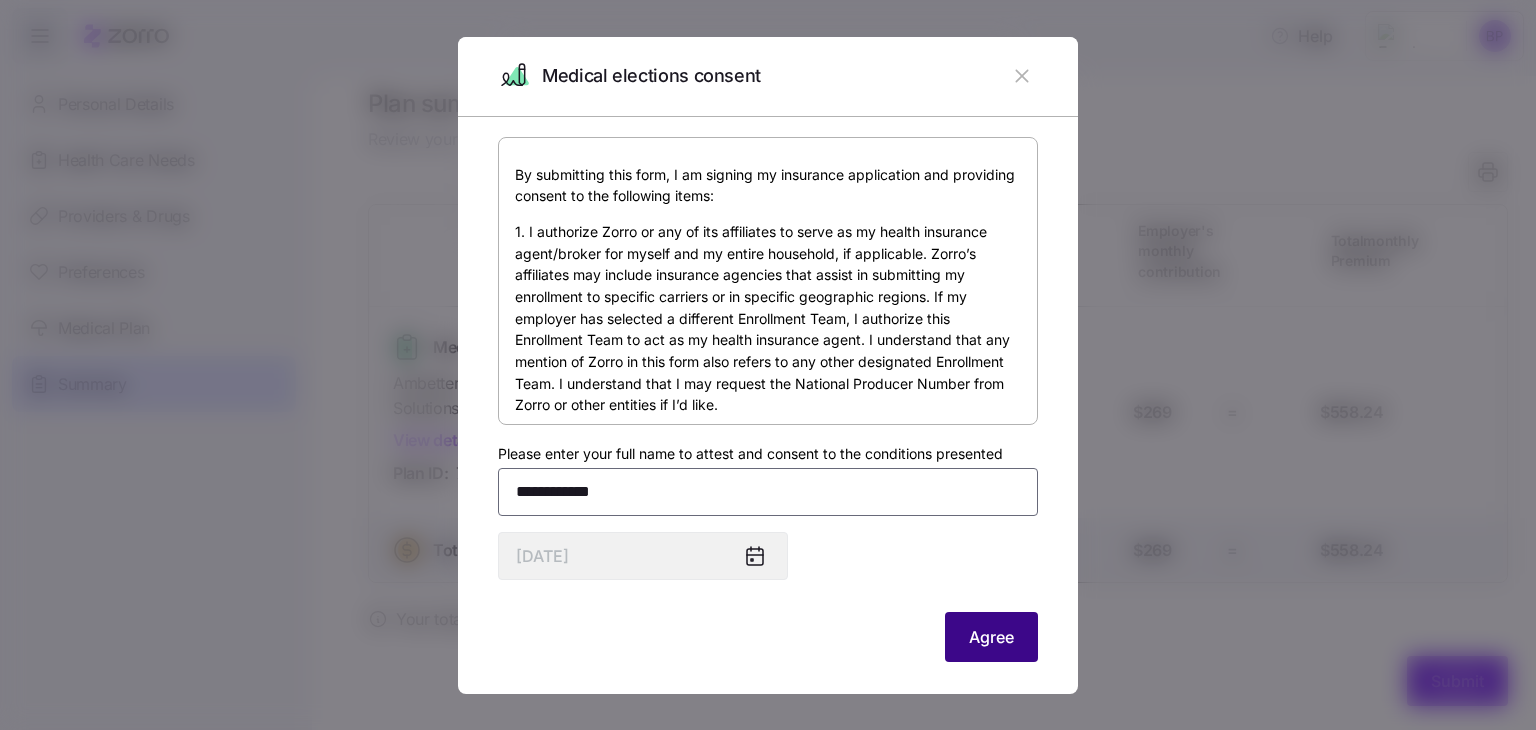 type on "**********" 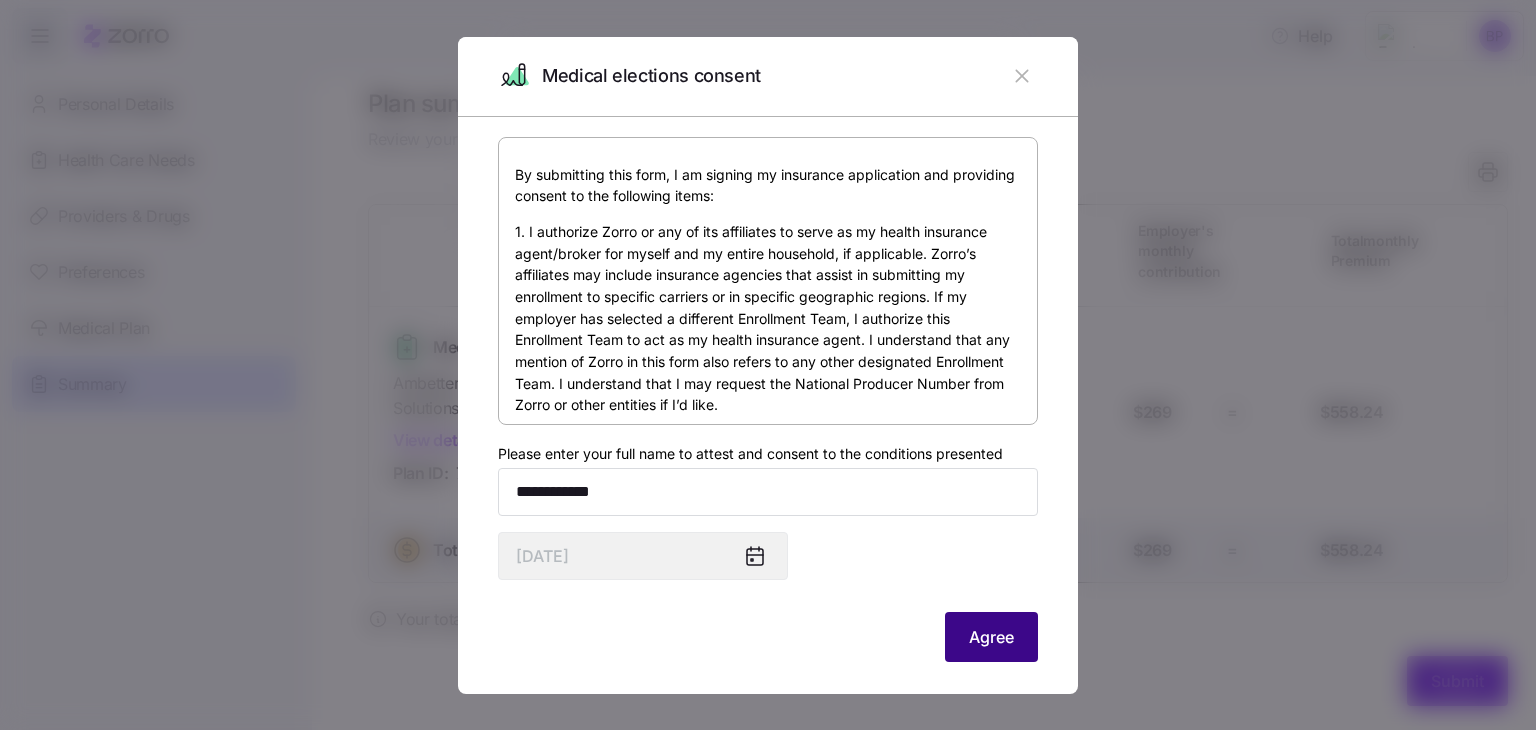 click on "Agree" at bounding box center (991, 637) 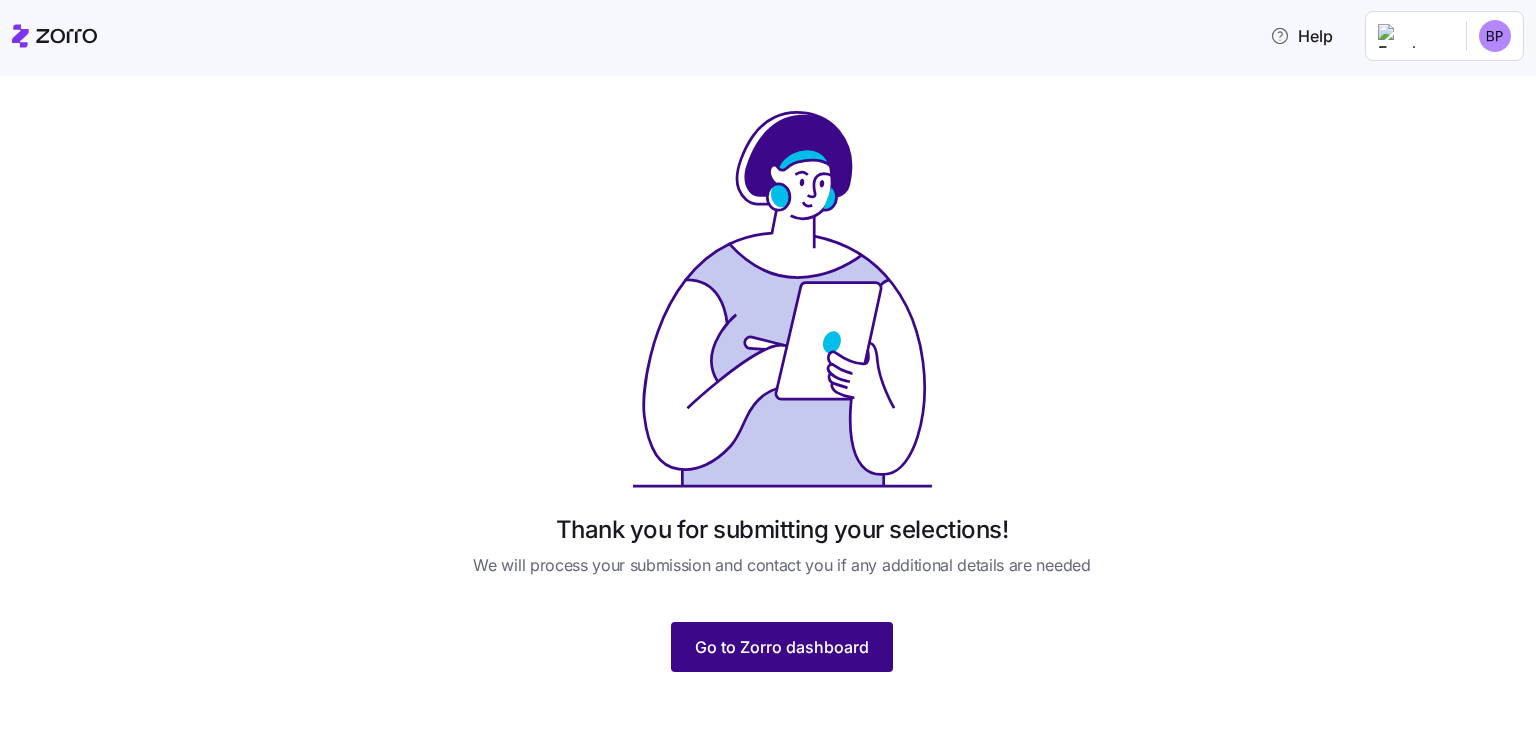 click on "Go to Zorro dashboard" at bounding box center [782, 647] 